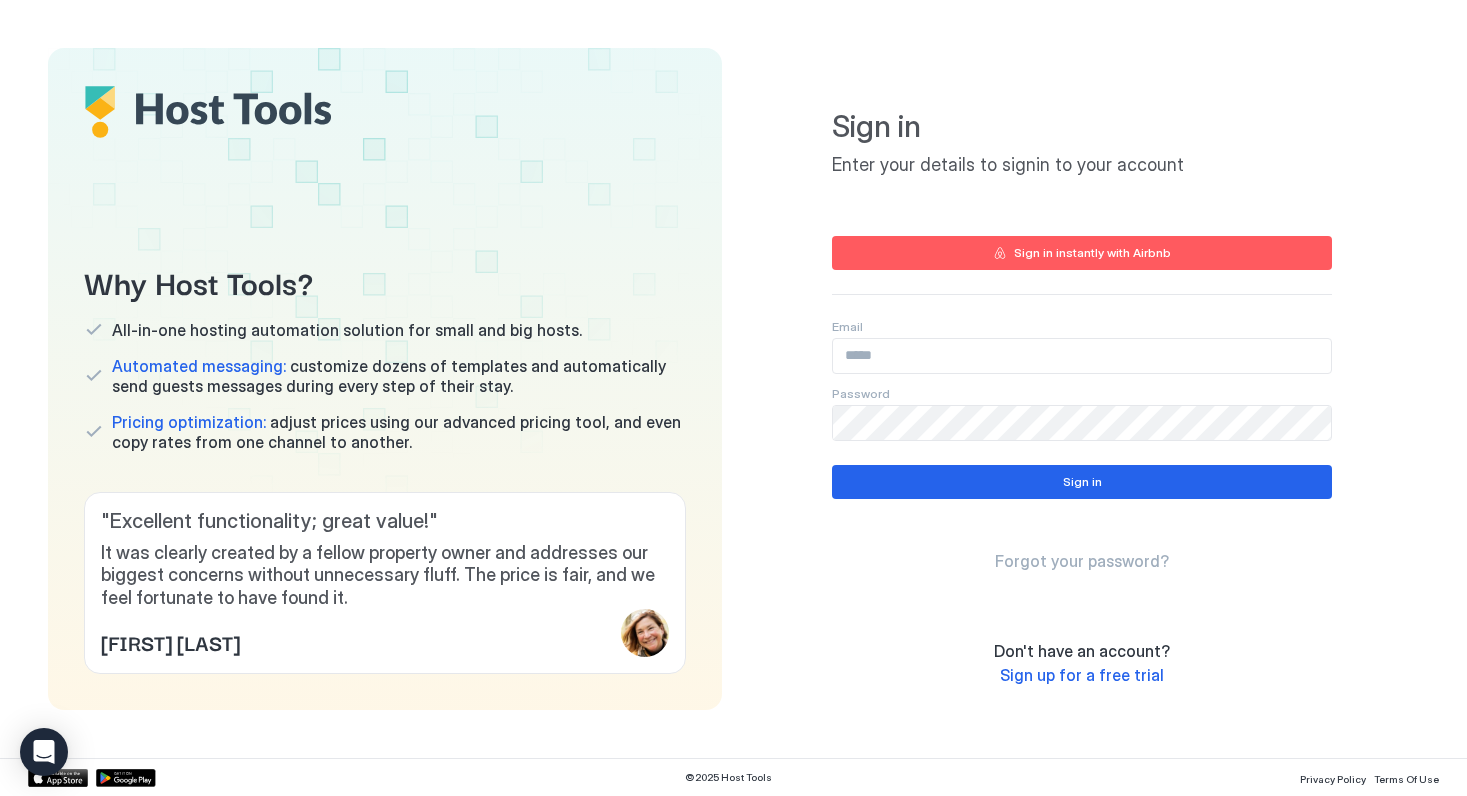 scroll, scrollTop: 0, scrollLeft: 0, axis: both 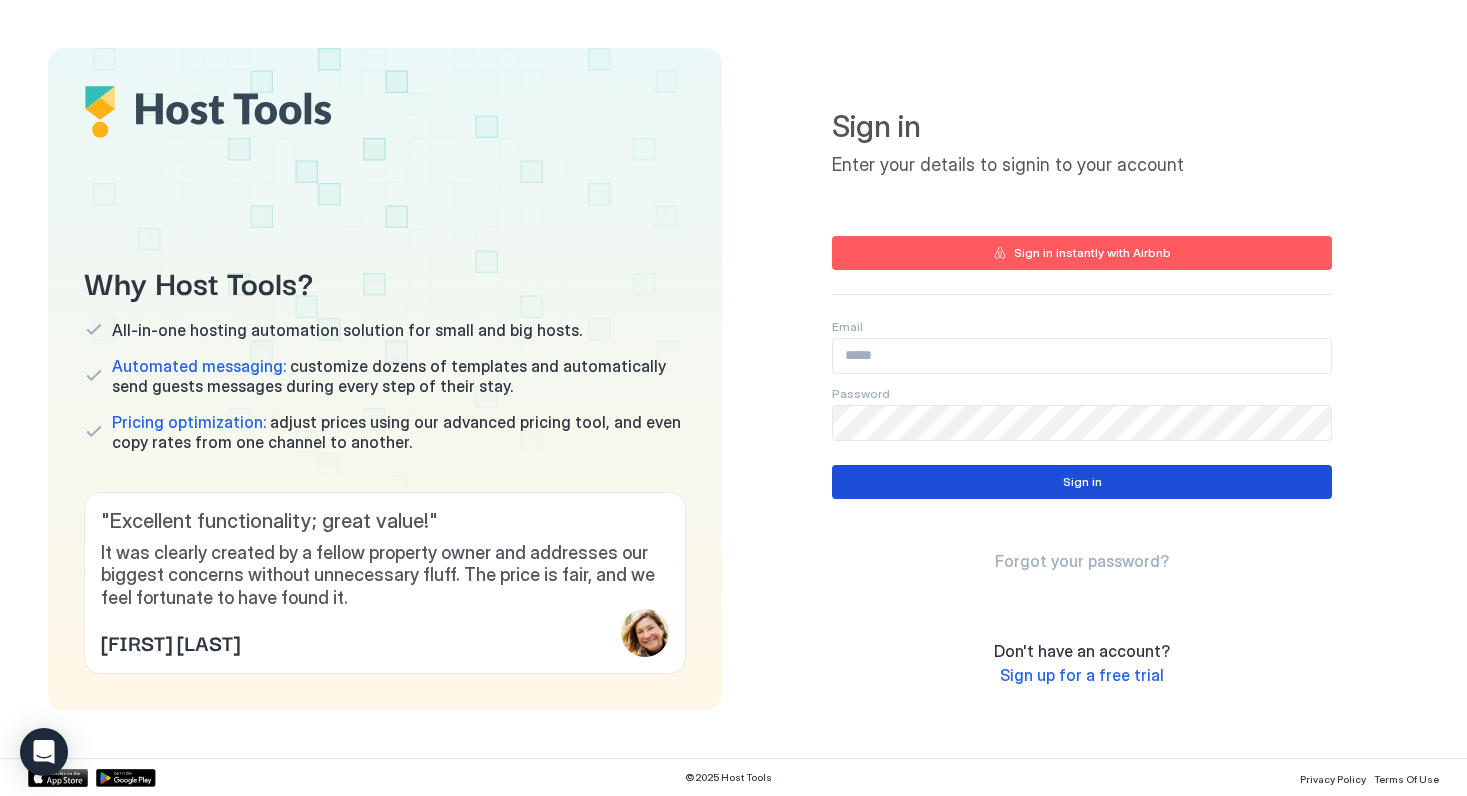 type on "**********" 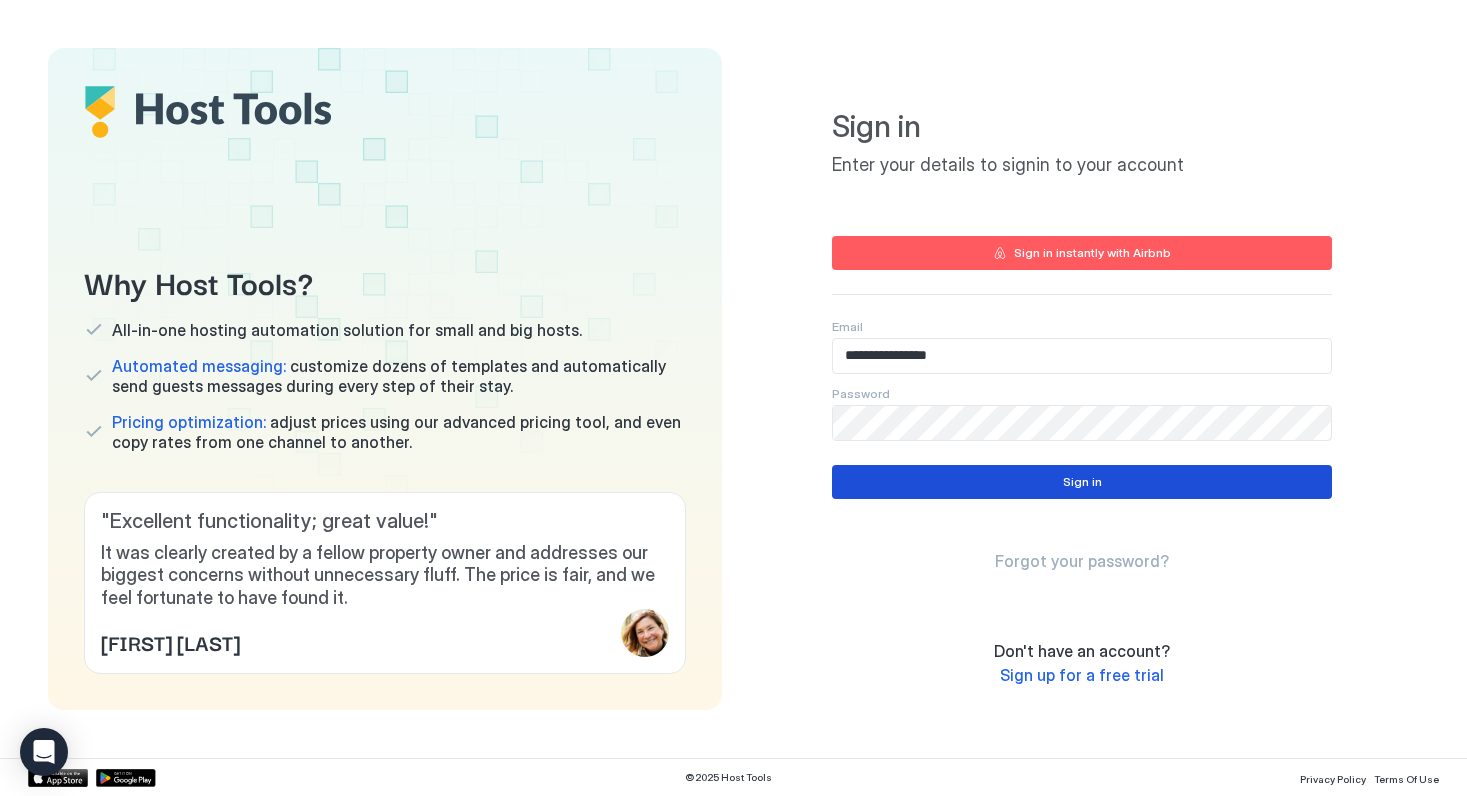 click on "Sign in" at bounding box center [1082, 482] 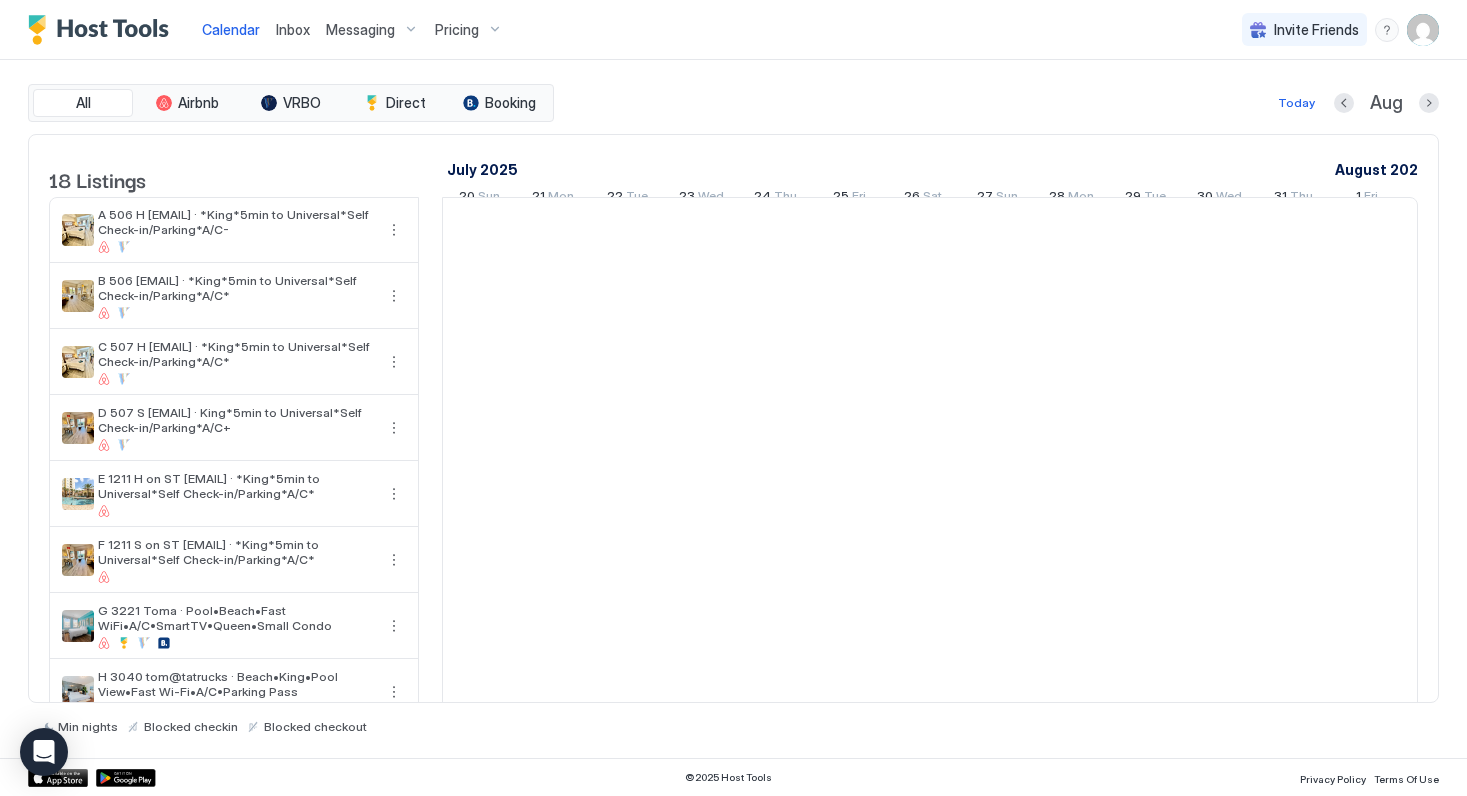 scroll, scrollTop: 0, scrollLeft: 1111, axis: horizontal 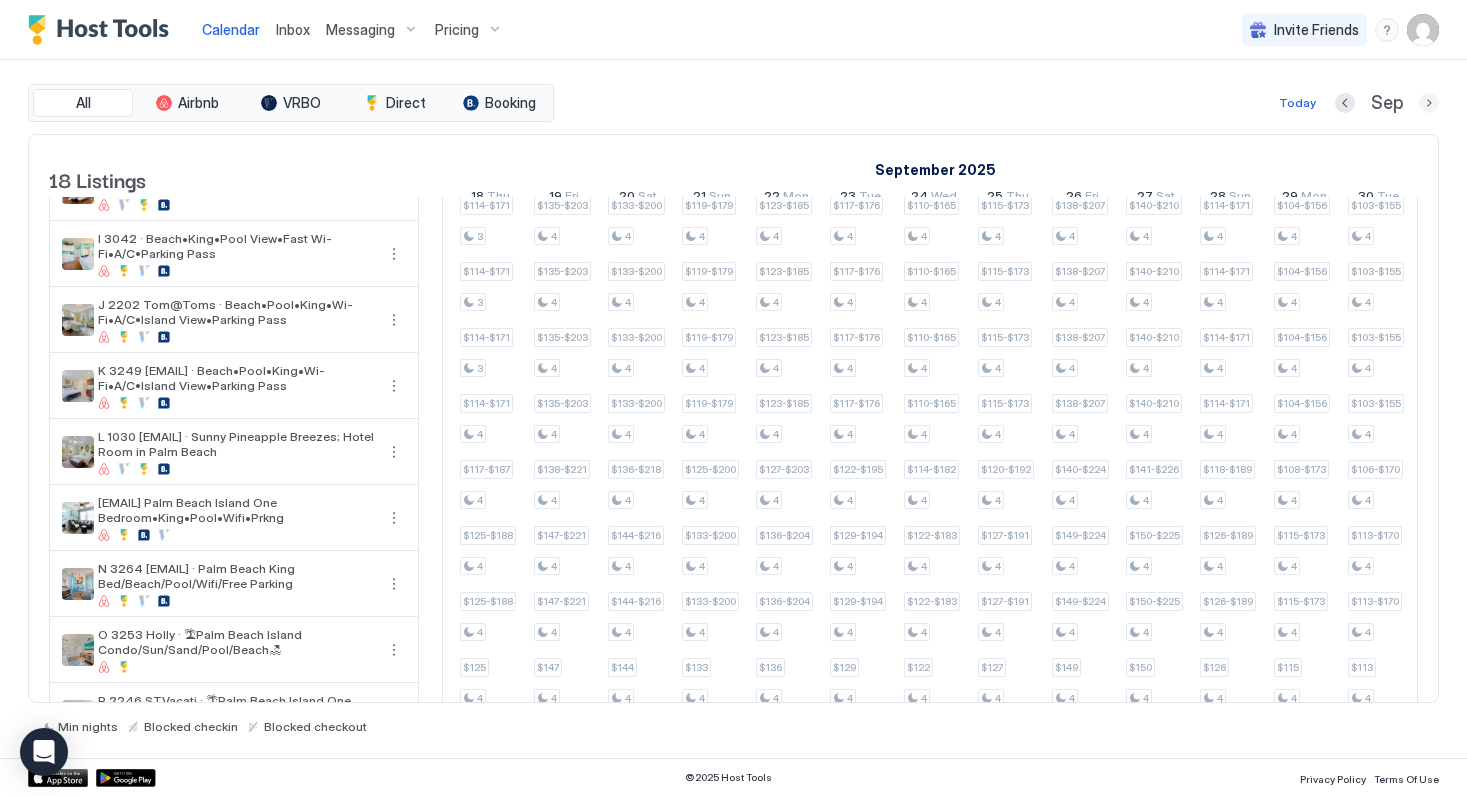 click at bounding box center (1429, 103) 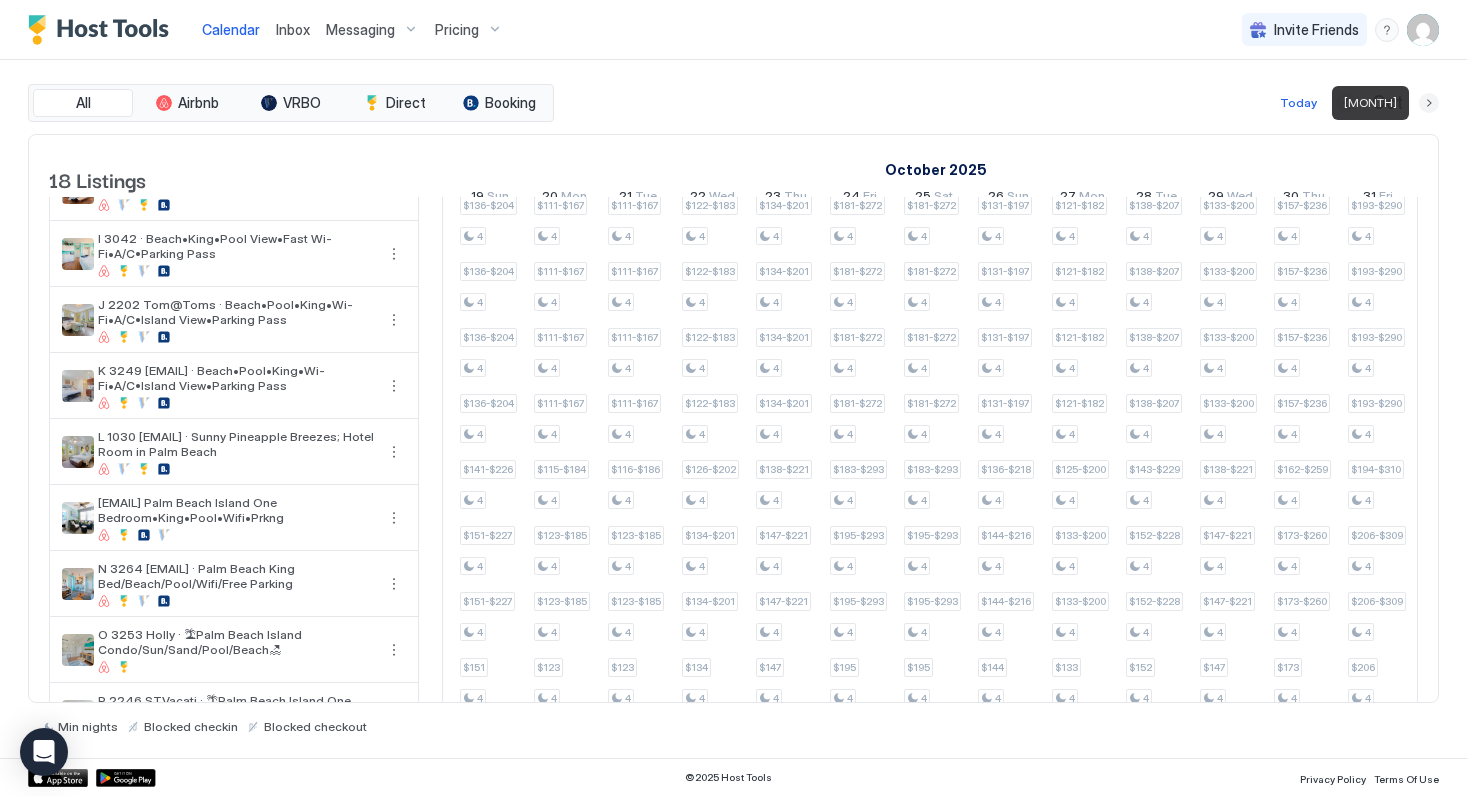 scroll, scrollTop: 0, scrollLeft: 1111, axis: horizontal 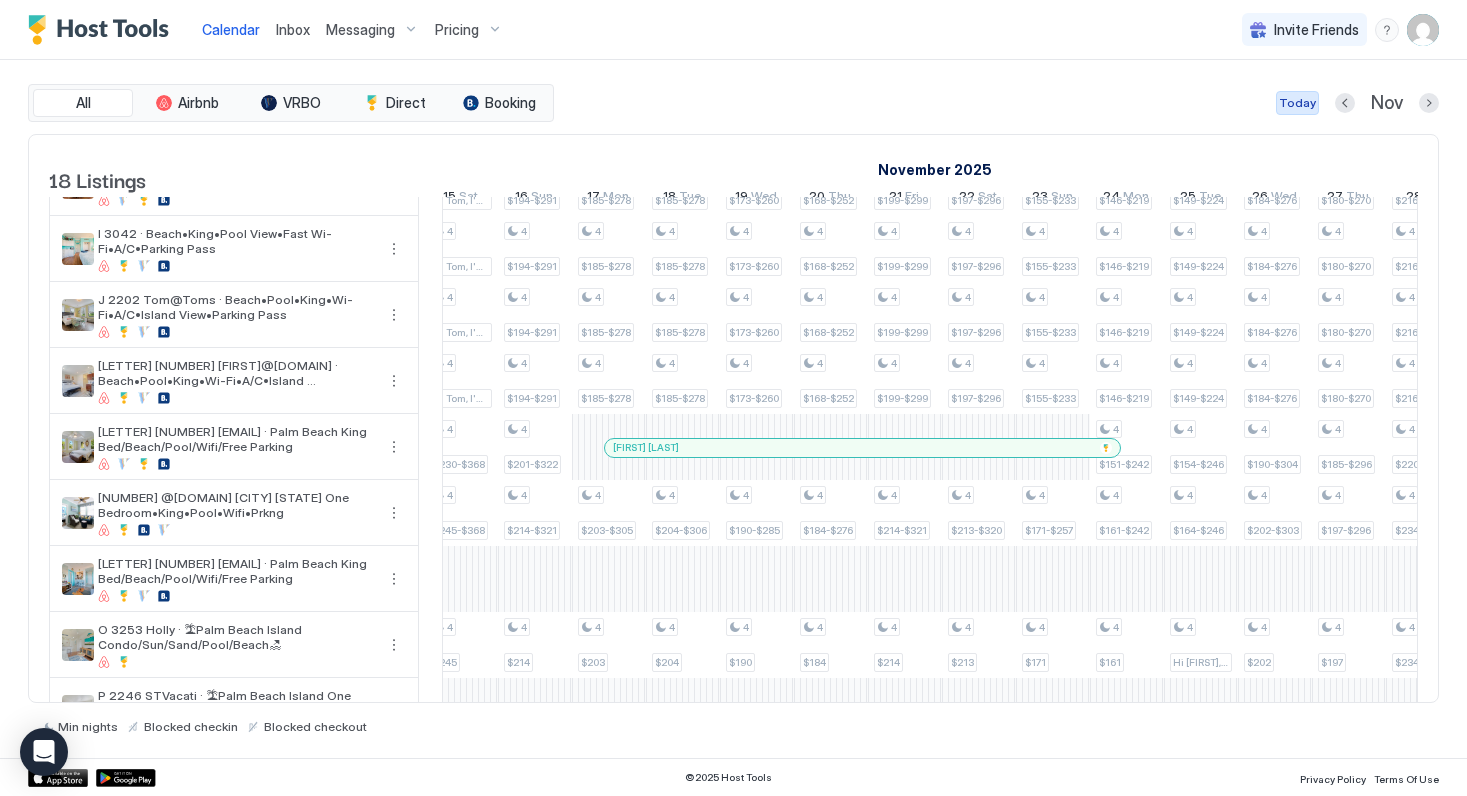 click on "Today" at bounding box center [1297, 103] 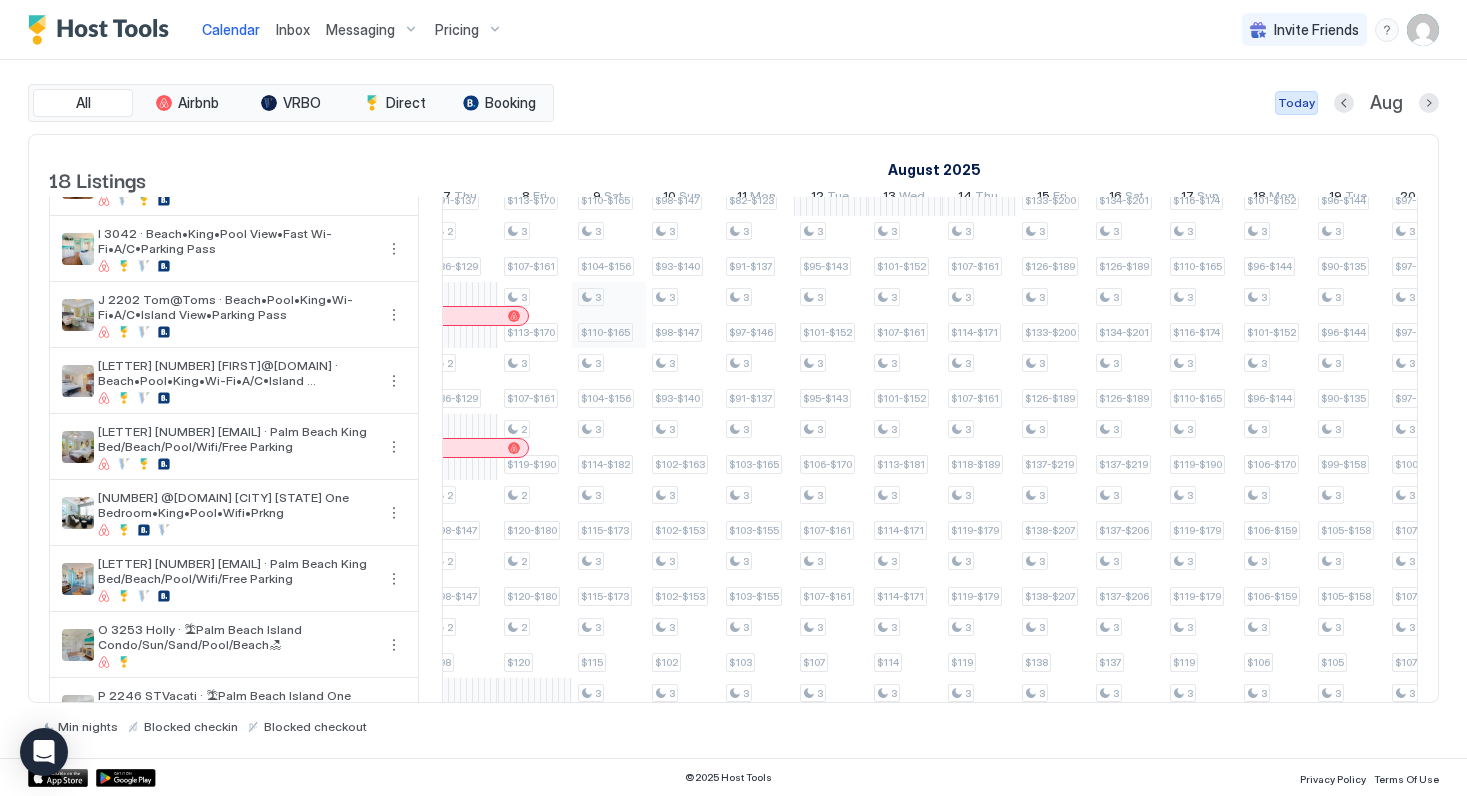 scroll, scrollTop: 0, scrollLeft: 1111, axis: horizontal 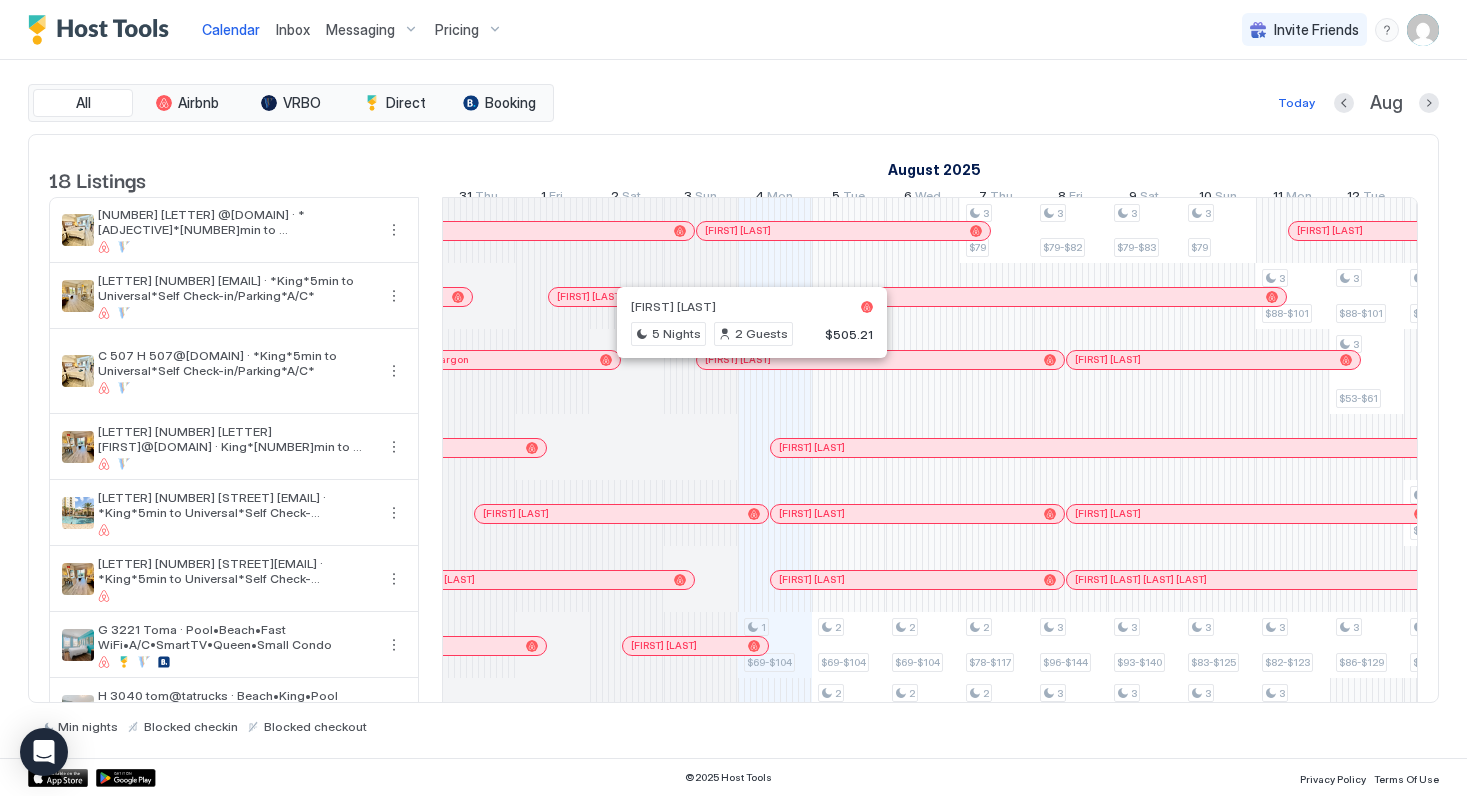 click at bounding box center (744, 360) 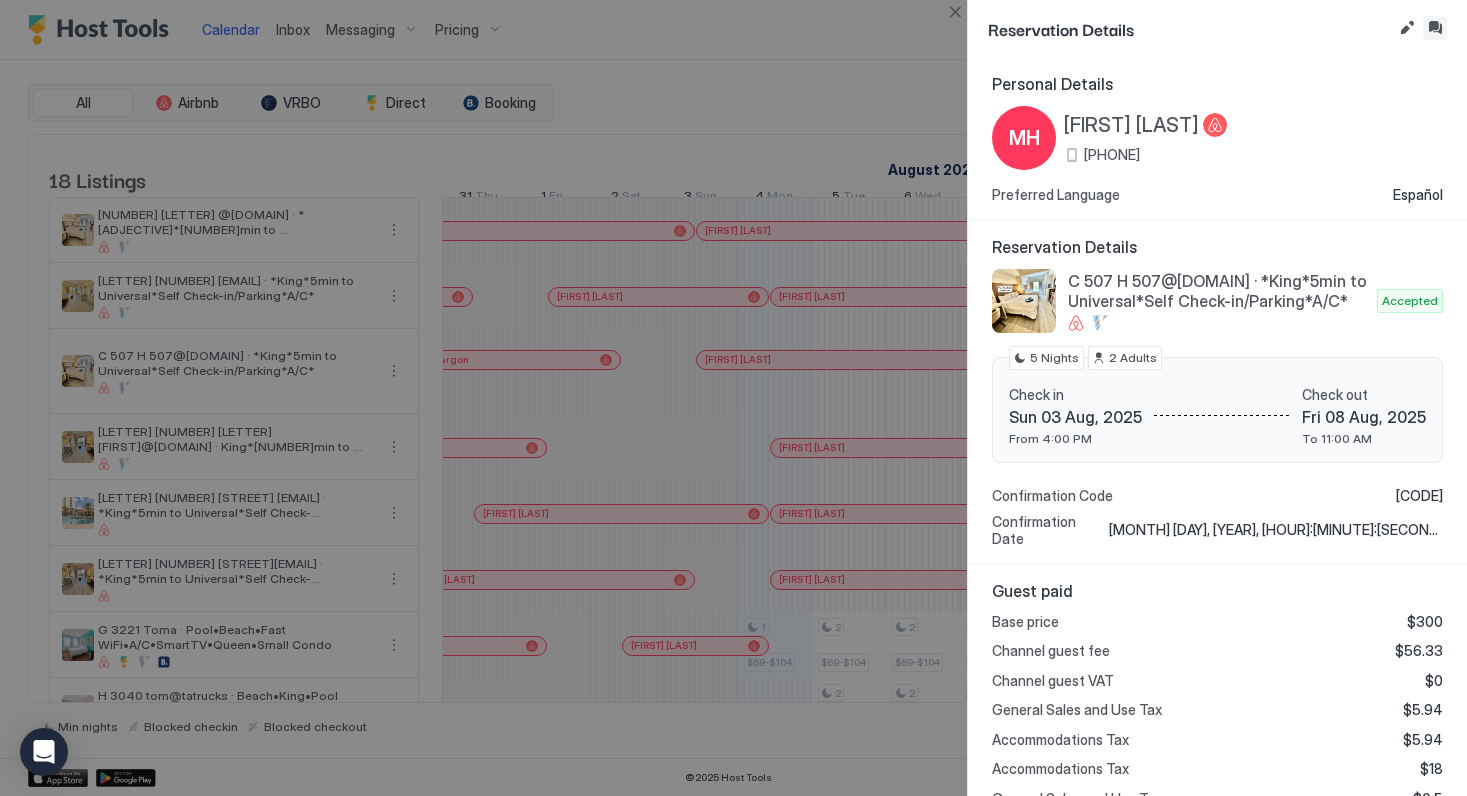click at bounding box center [1435, 28] 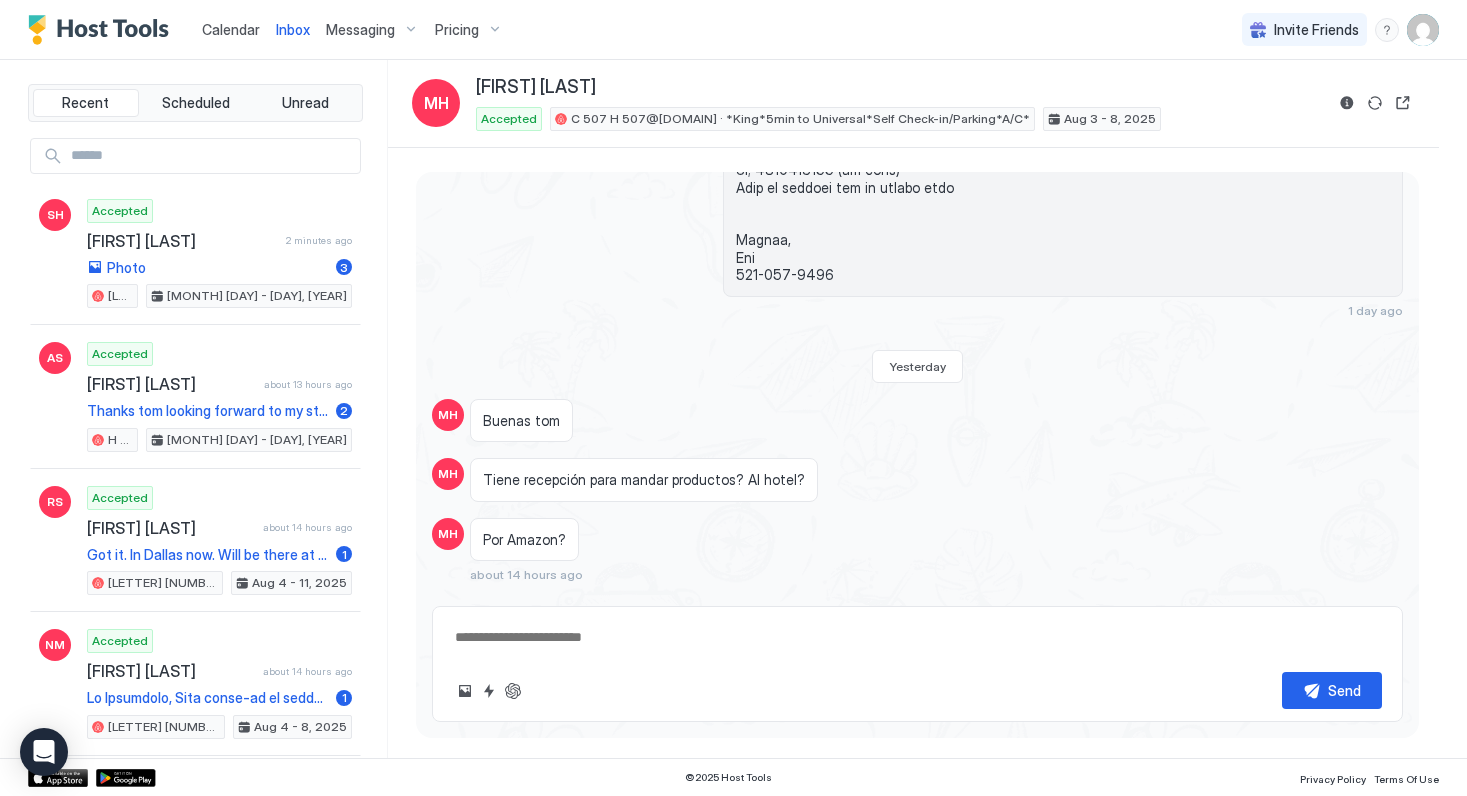 click on "Scheduled Messages" at bounding box center [1312, 611] 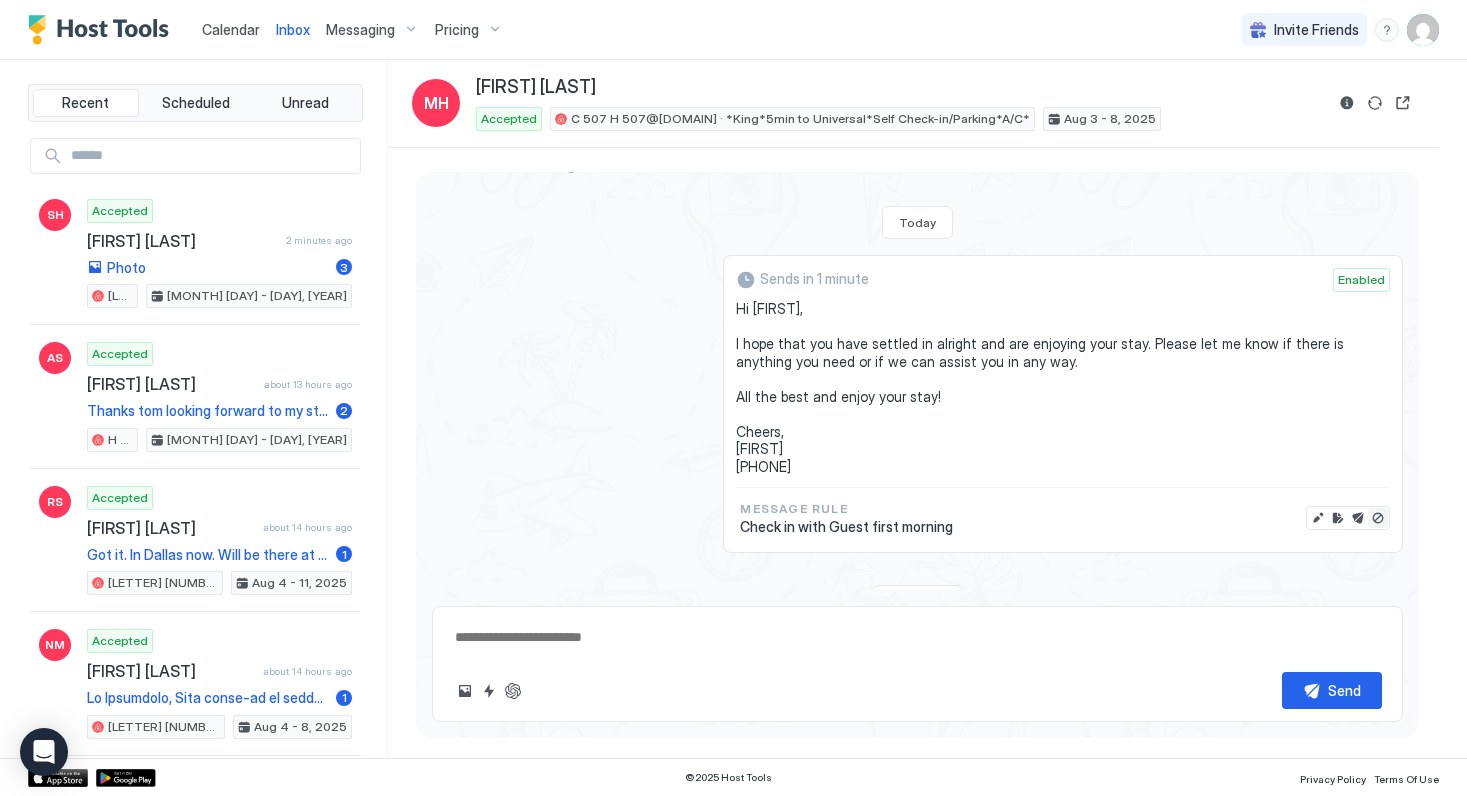 click at bounding box center [1378, 518] 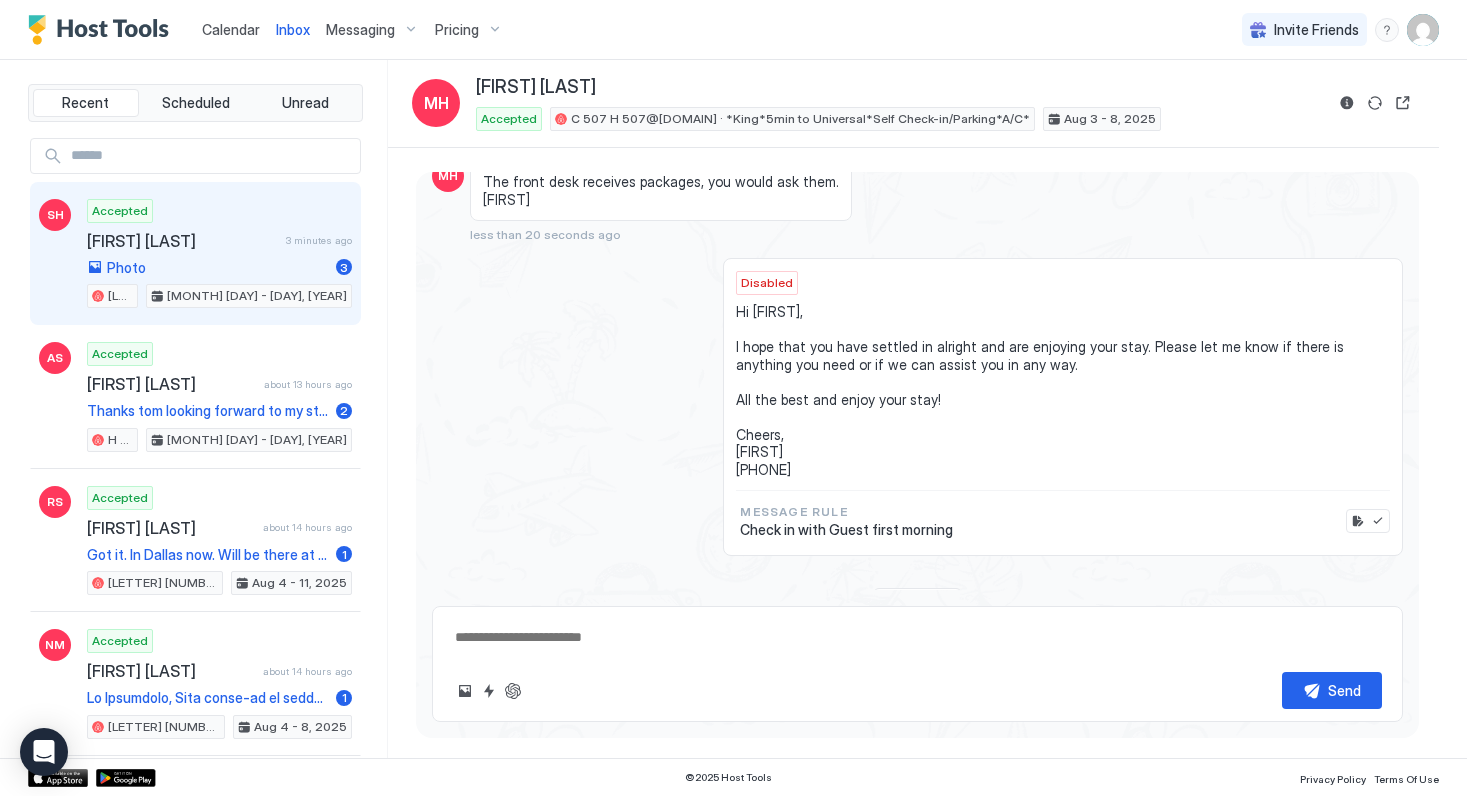click on "[FIRST] [LAST]" at bounding box center [182, 241] 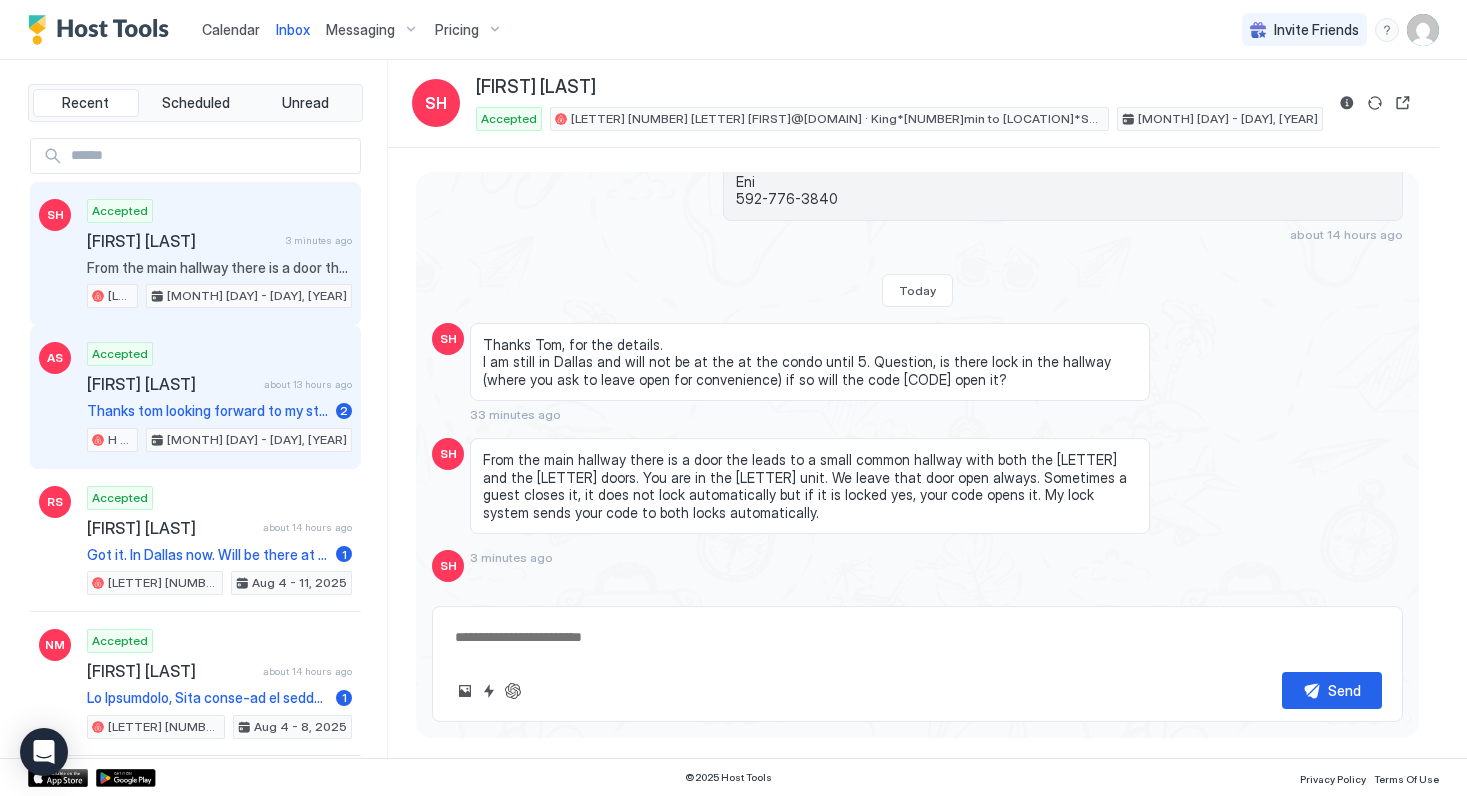 click on "[FIRST] [LAST]" at bounding box center (171, 384) 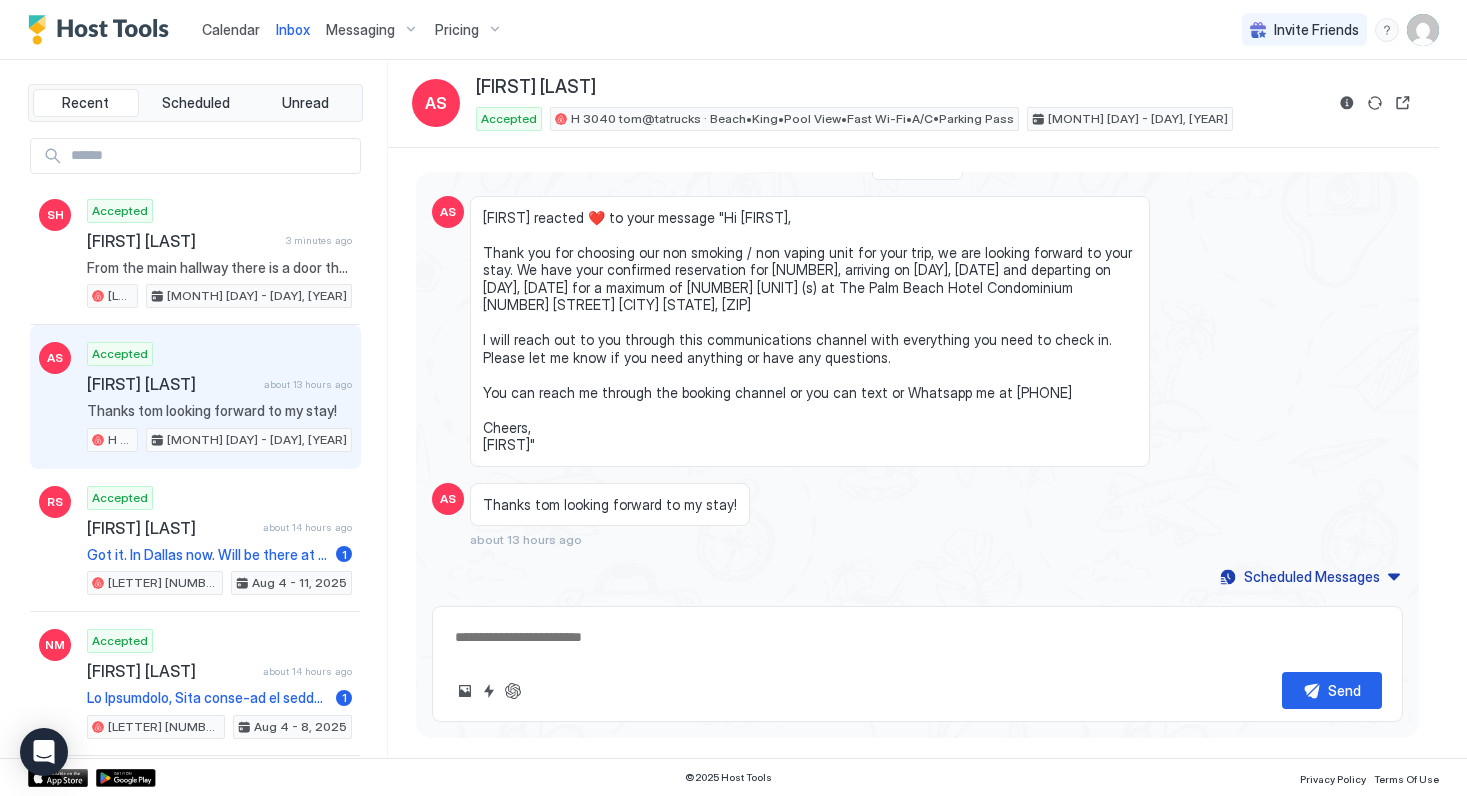 scroll, scrollTop: 636, scrollLeft: 0, axis: vertical 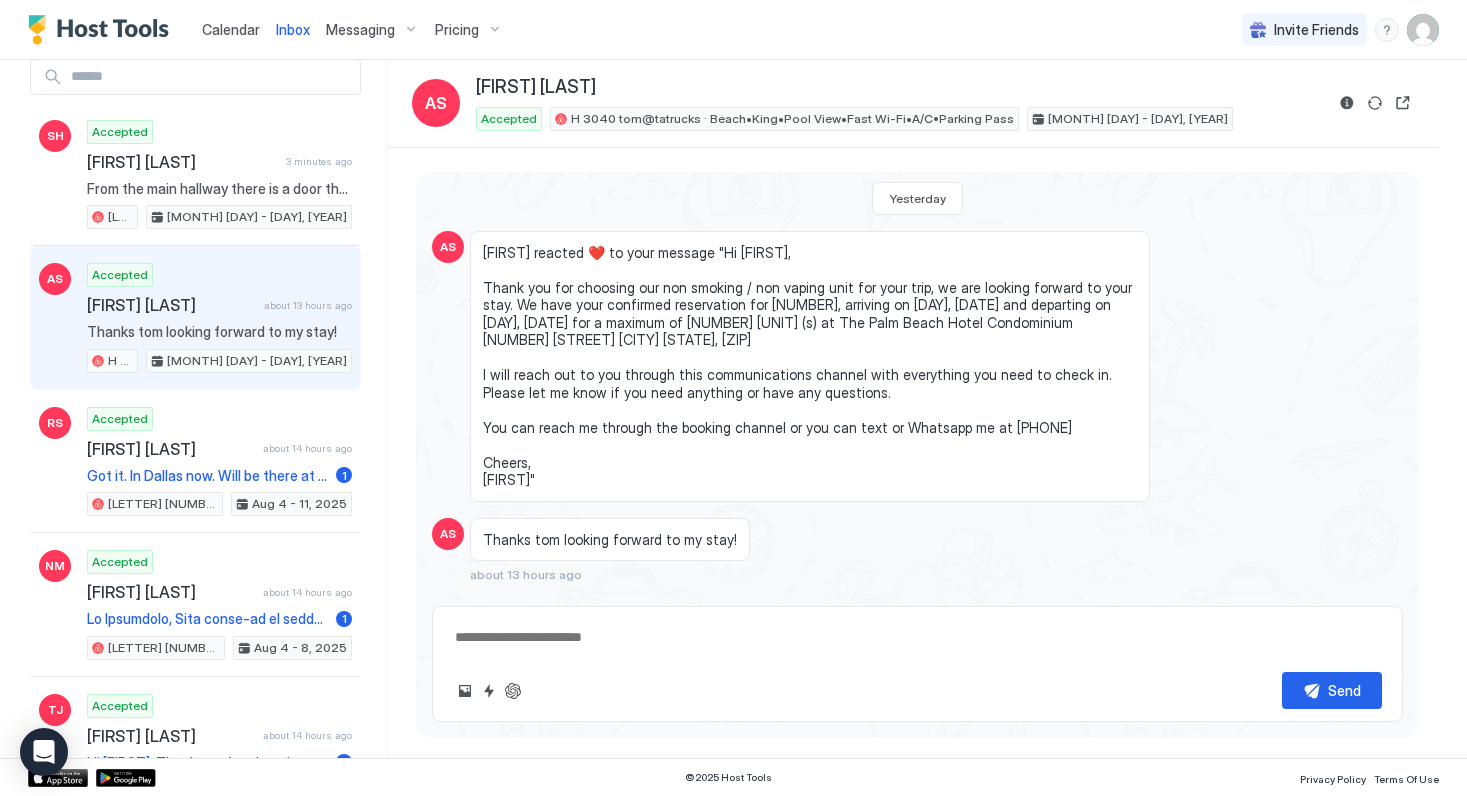 click on "Accepted [FIRST] [LAST] about [HOURS] ago Thanks [FIRST] looking forward to my stay! [LETTER] [NUMBER] [FIRST]@[DOMAIN] · Beach•King•Pool View•Fast Wi-Fi•A/C•Parking Pass [DATE] - [DATE], [YEAR]" at bounding box center (219, 318) 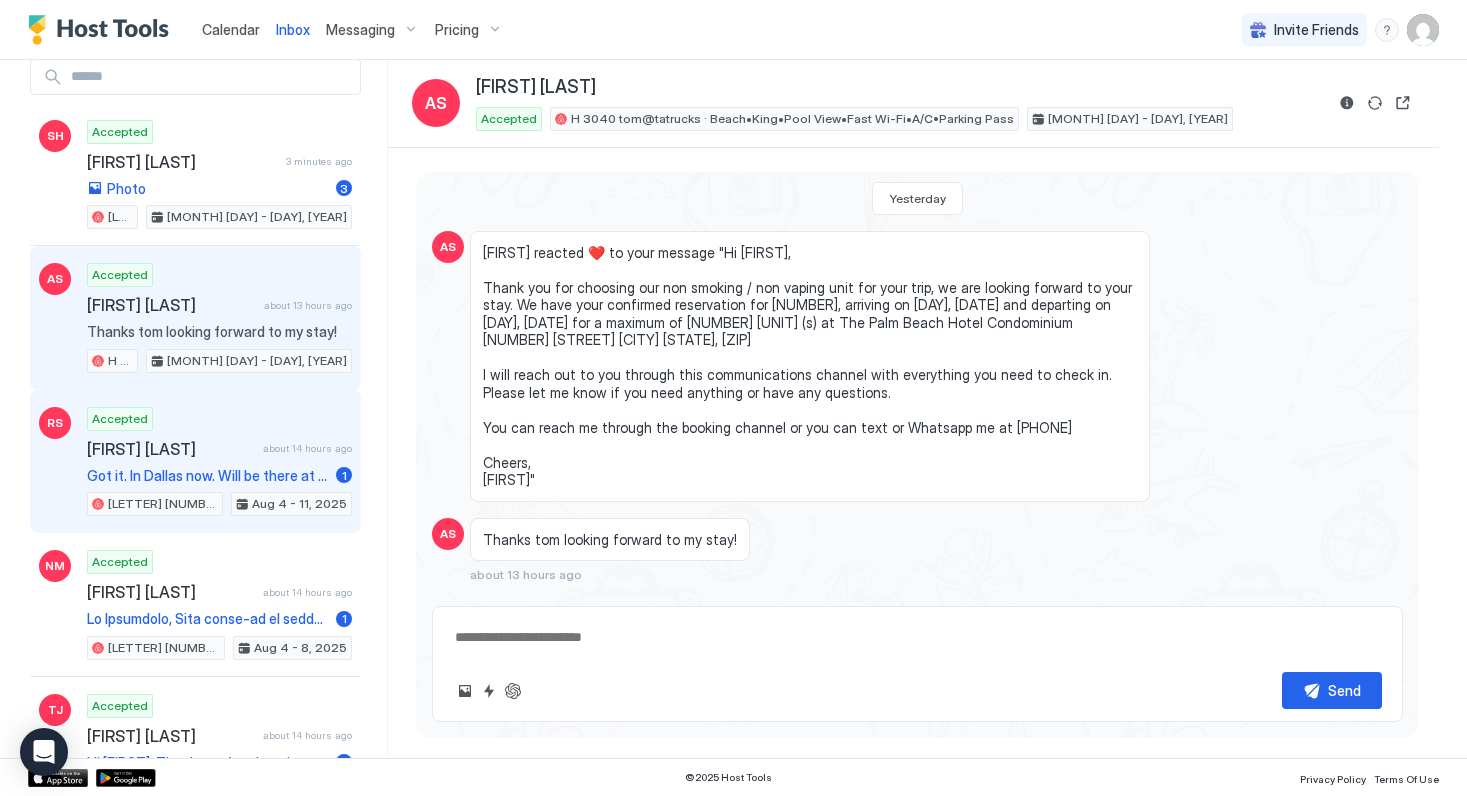 click on "[FIRST] [LAST]" at bounding box center (171, 449) 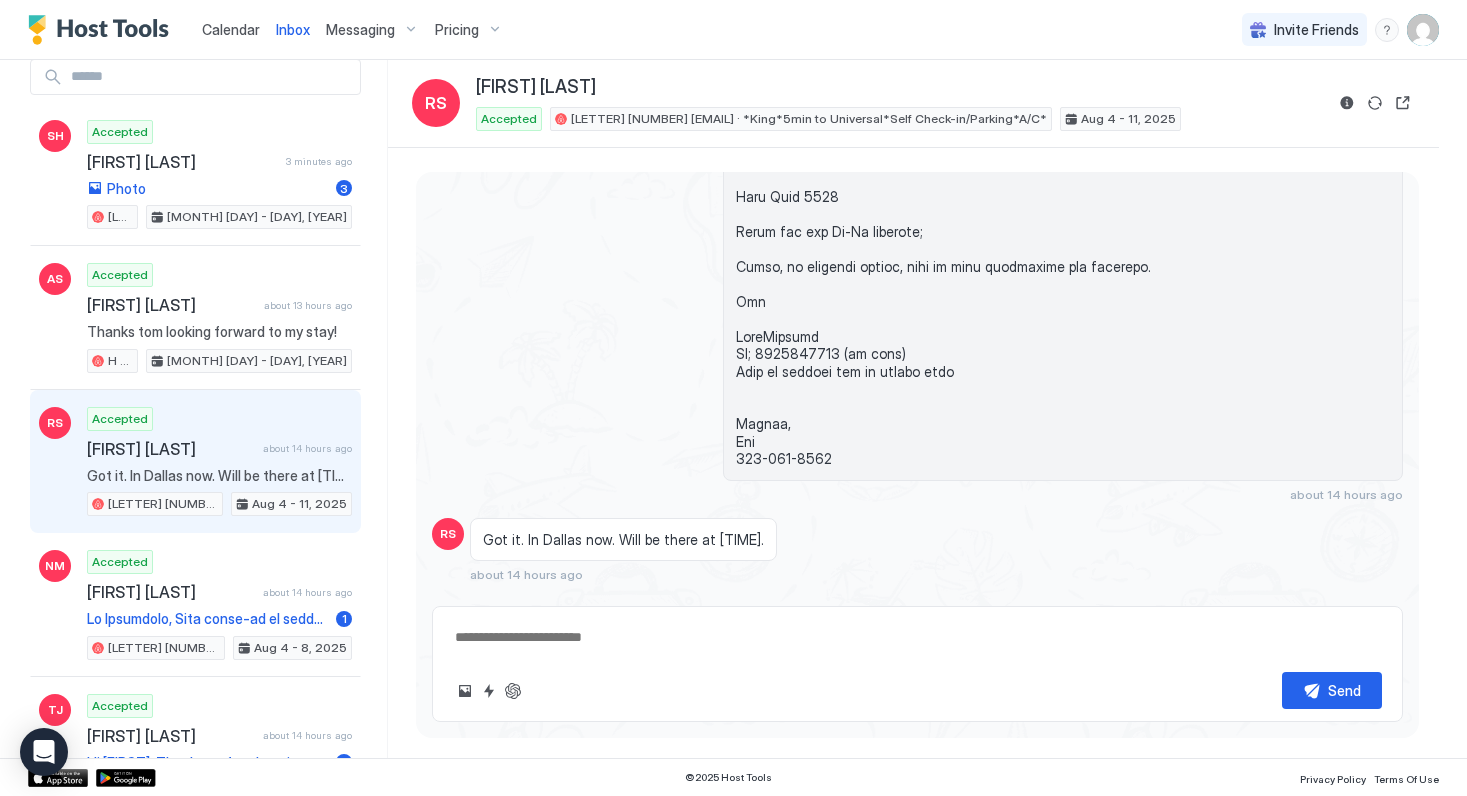 scroll, scrollTop: 1042, scrollLeft: 0, axis: vertical 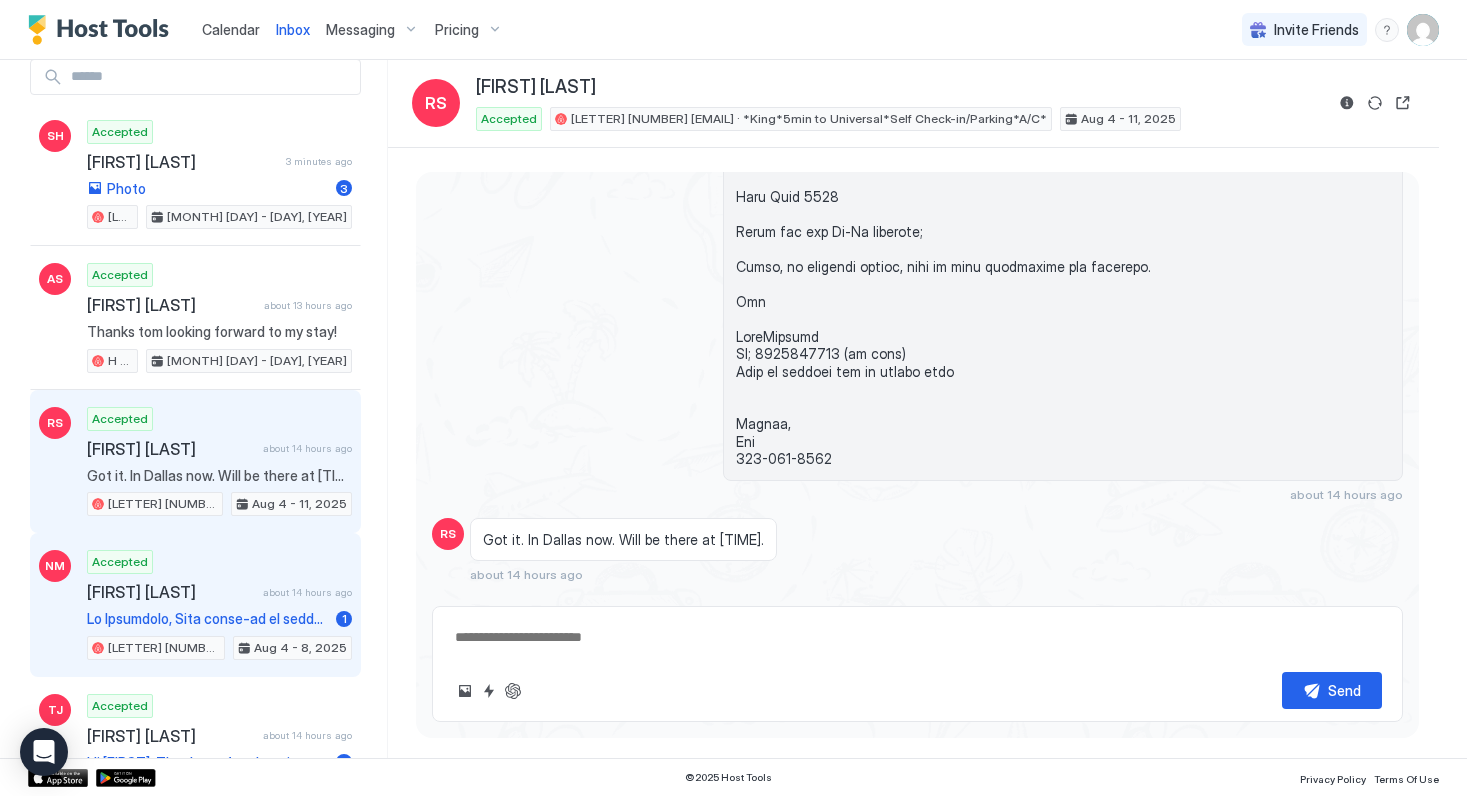 click on "[FIRST] [LAST]" at bounding box center [171, 592] 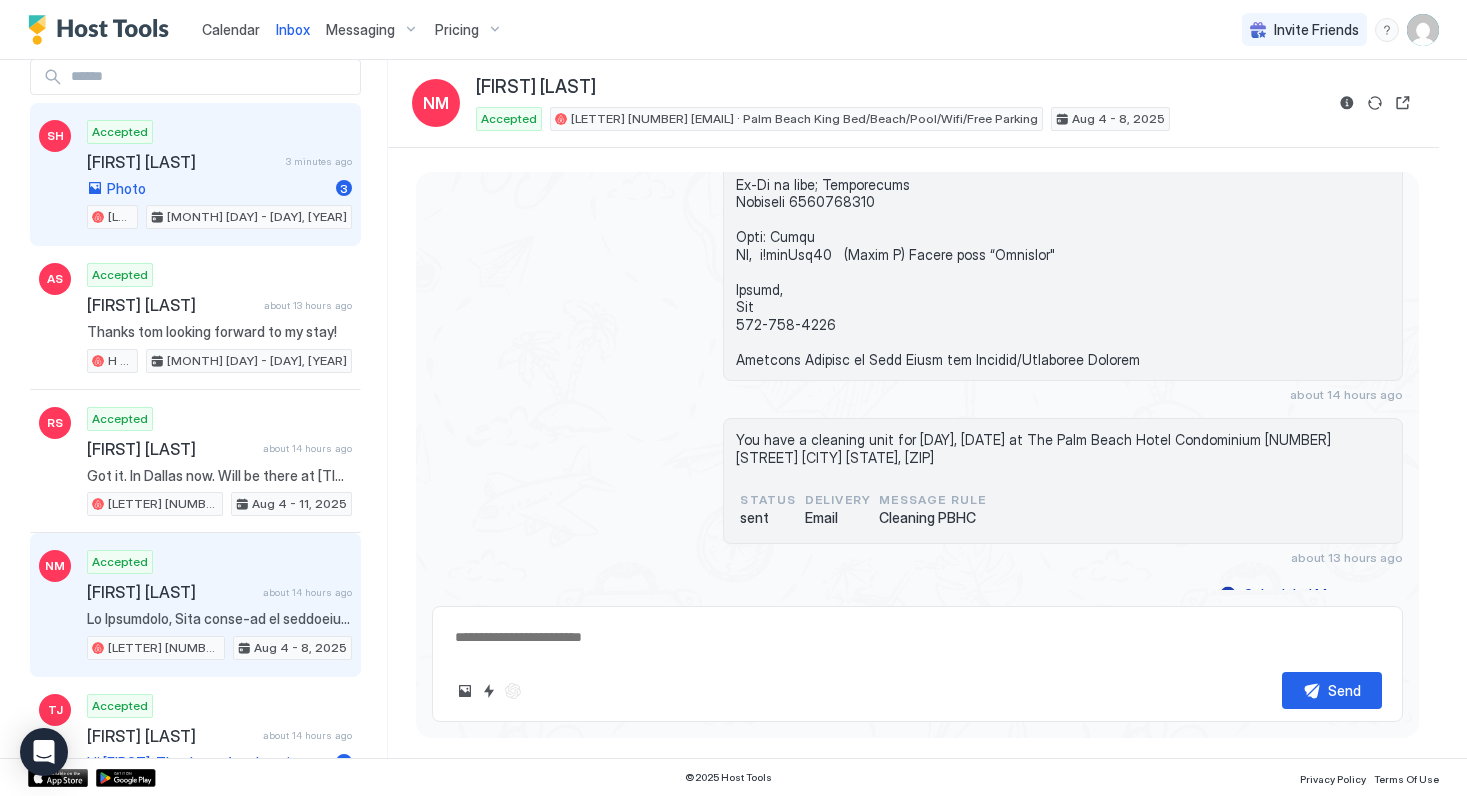 click on "Accepted [FIRST] [LAST] [TIME] ago Photo [NUMBER] [LETTER] [NUMBER] [LETTER] [FIRST]@[DOMAIN] · King*[NUMBER]min to [LOCATION]*Self Check-in/Parking*A/C+ [DATE] - [DATE], [YEAR]" at bounding box center (219, 175) 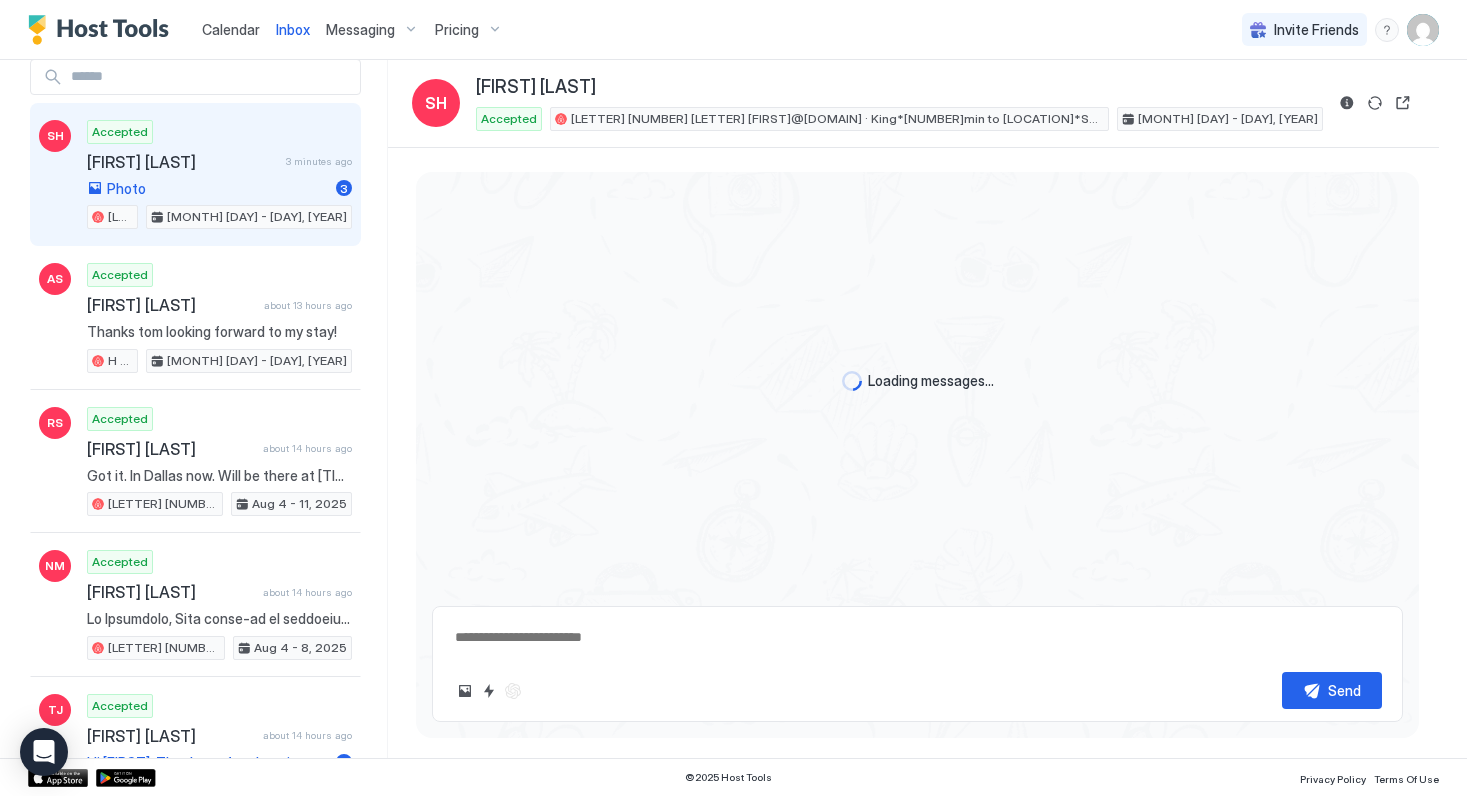 scroll, scrollTop: 1302, scrollLeft: 0, axis: vertical 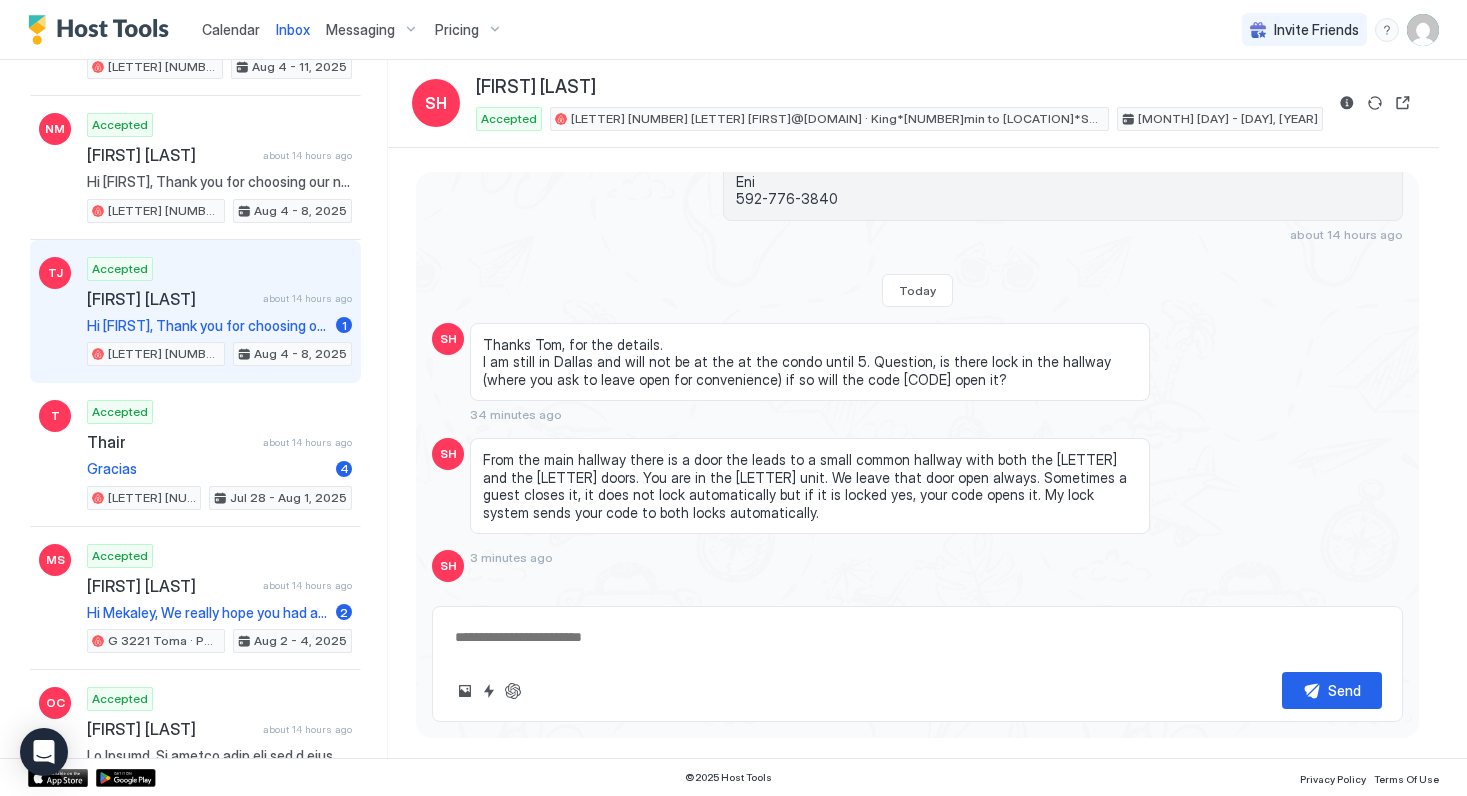 click on "Hi [FIRST],
Thank you for choosing our non smoking / non vaping unit for your trip, we are looking forward to your stay. We have your confirmed reservation for 4, arriving on tomorrow, [MONTH] [DAY] and departing on [DAY], [MONTH] [DAY] for a maximum of 1 guest (s) at The Point Hotel and Suites 7389 Universal Blvd [CITY], [STATE], [ZIP] USA
I will reach out to you through this communications channel with everything you need to check in. Please let me know if you need anything or have any questions.
You can reach me through the booking channel or you can text or Whatsapp me at [PHONE]
Cheers,
Tom" at bounding box center [207, 326] 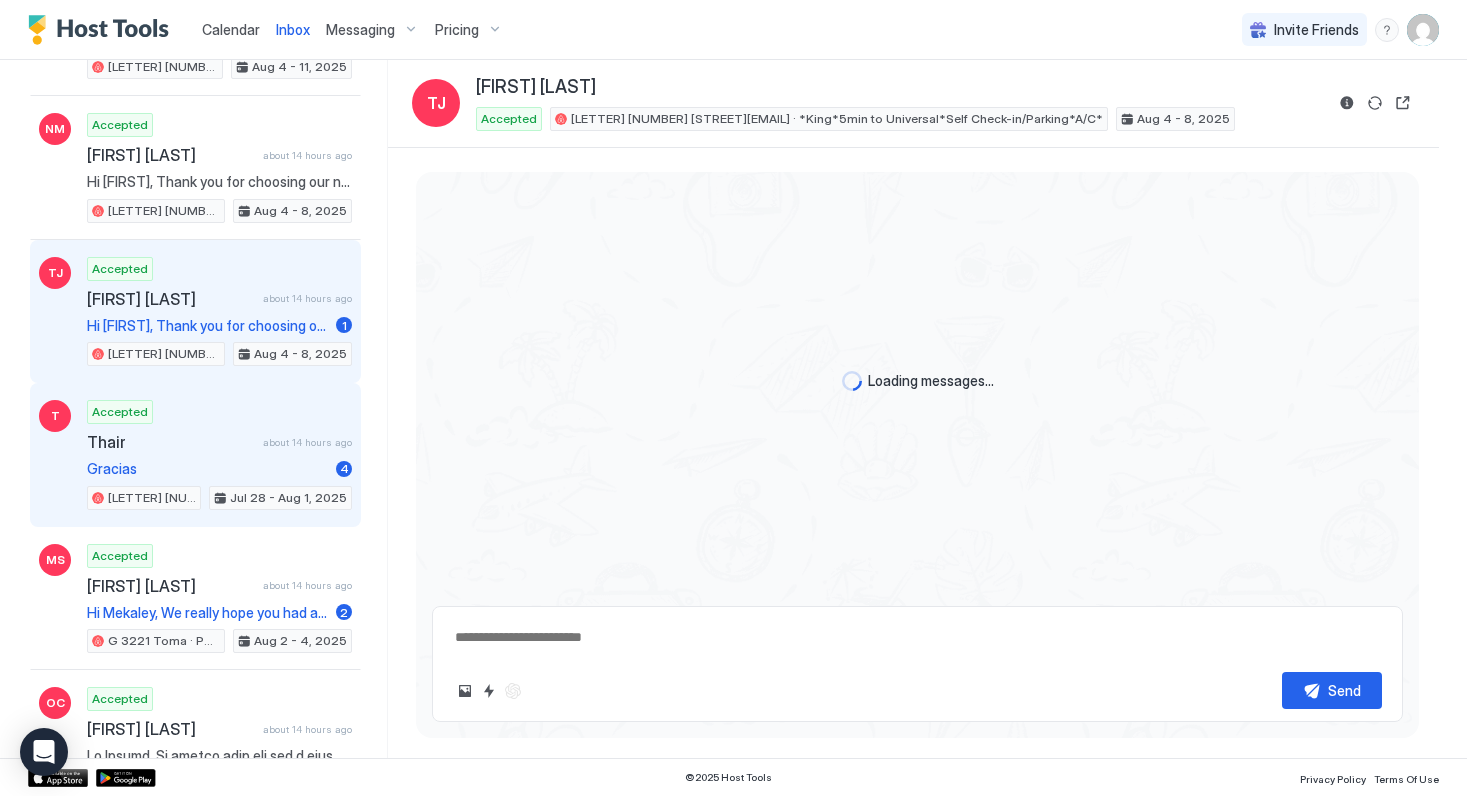 scroll, scrollTop: 1493, scrollLeft: 0, axis: vertical 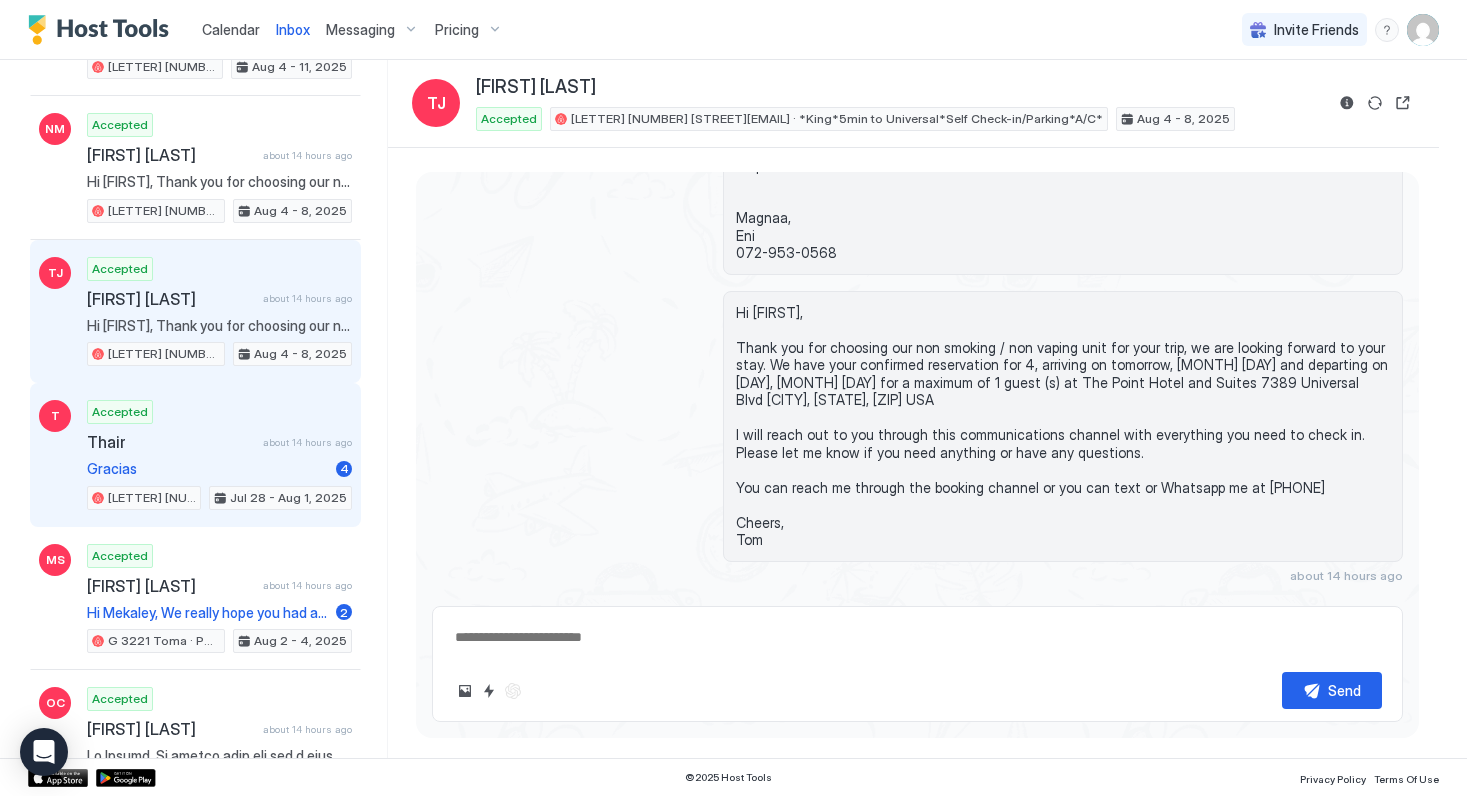 click on "Thair" at bounding box center (171, 442) 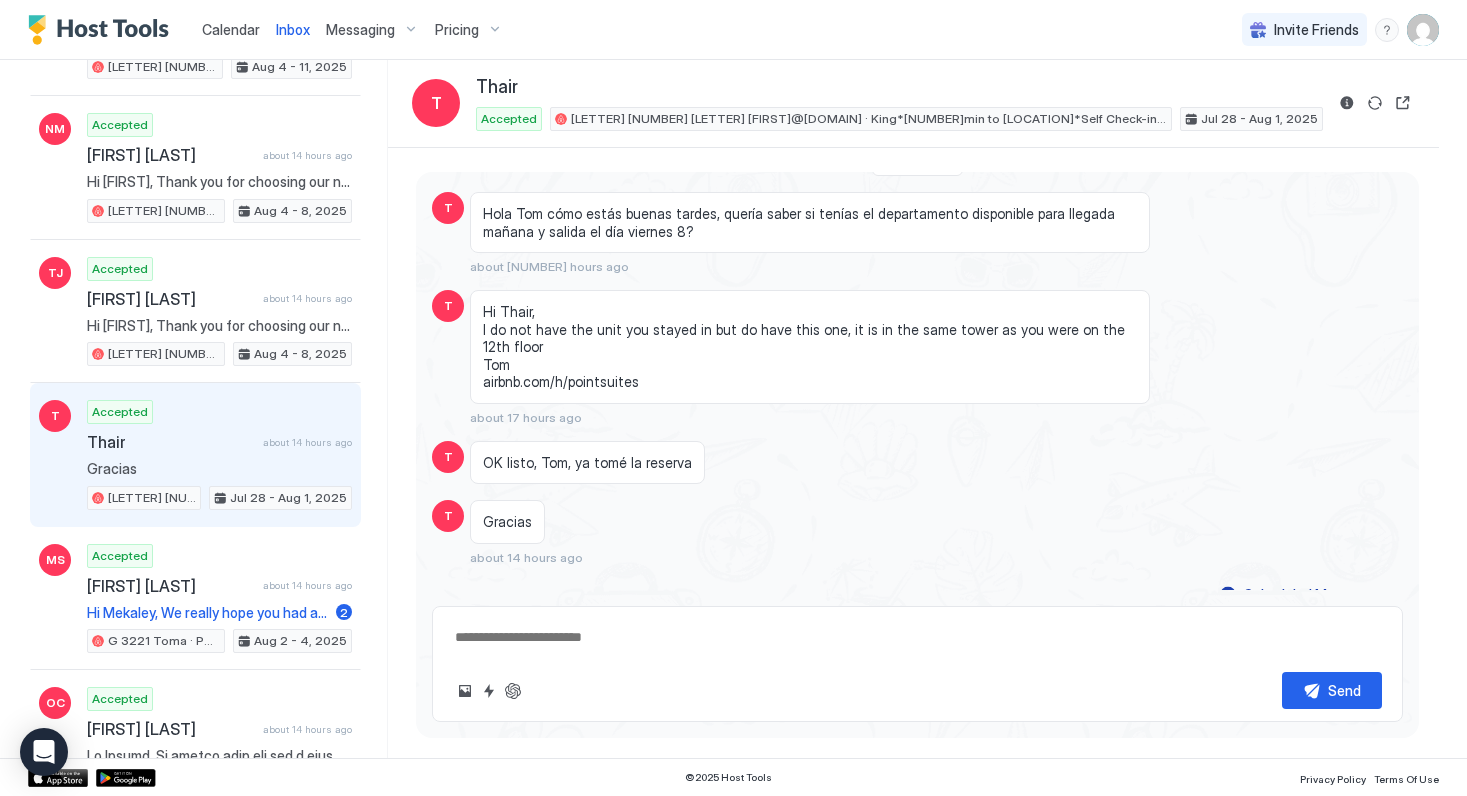 scroll, scrollTop: 1088, scrollLeft: 0, axis: vertical 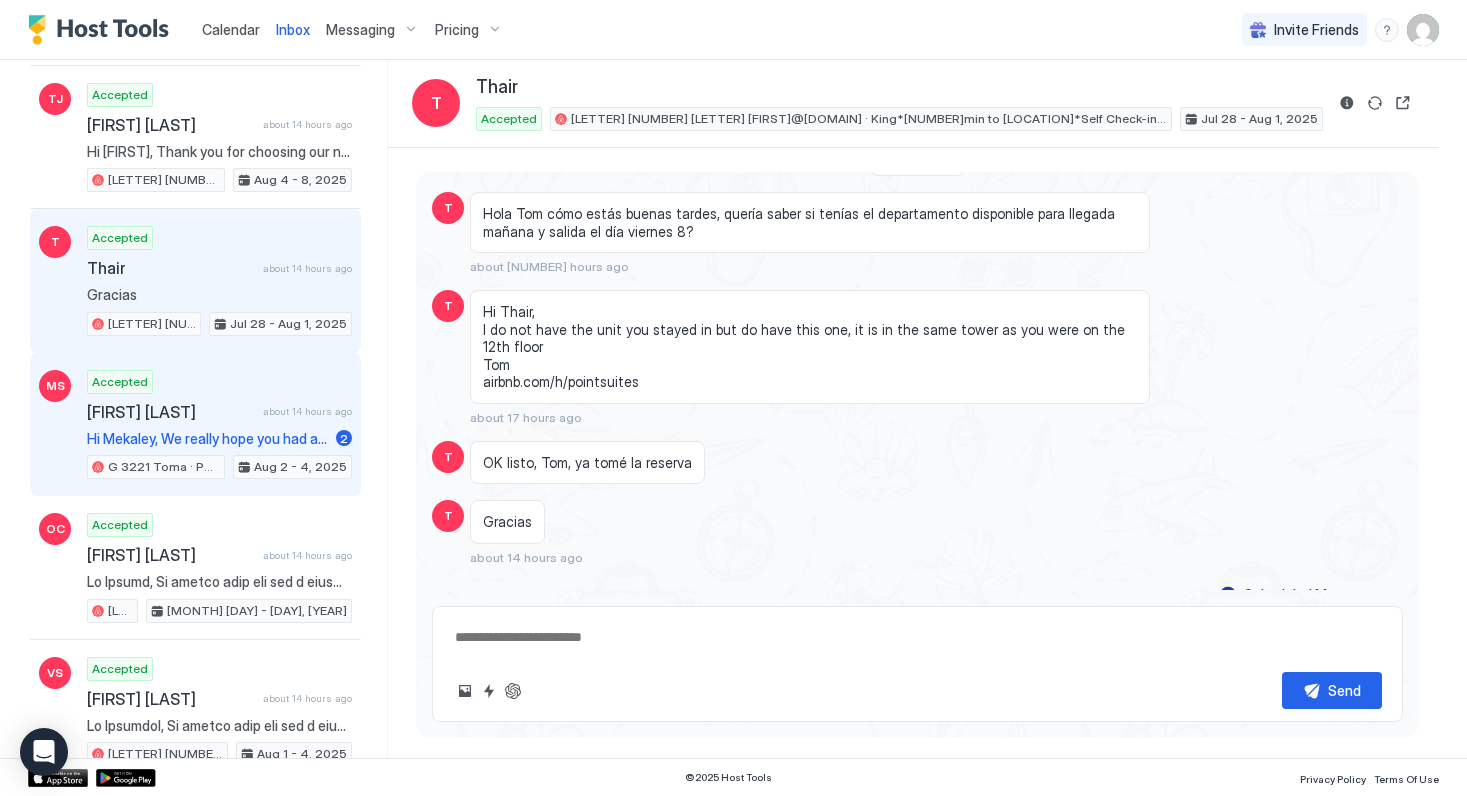 click on "Accepted [FIRST] [LAST] about [NUMBER] hours ago Hi [FIRST],
We really hope you had a fabulous stay. Check out is tomorrow by 11 am. There is really nothing you need to do for check out other than gather your personal belongings.
The cleaners will take care of normal trash, bedding and towels. If you need to store bags for a late flight please ask the front desk and they will direct you where to store them.  It would be greatly appreciated If you could wash any dishes you used and leave them on the counter.
If you have a parking placard please remember to return it to the front desk at check out. It is very important to return it as the next guest will be looking for it just as you did. Missing parking placards not returned are billed at $[PRICE] replacement due to the complexities of getting a replacement from the town.
I hope you enjoyed your stay. I know you had choices of where to stay and I hope I exceeded your expectations.
Have a safe trip and thank you for staying.
Cheers,
Tom
[PHONE] 2" at bounding box center [219, 425] 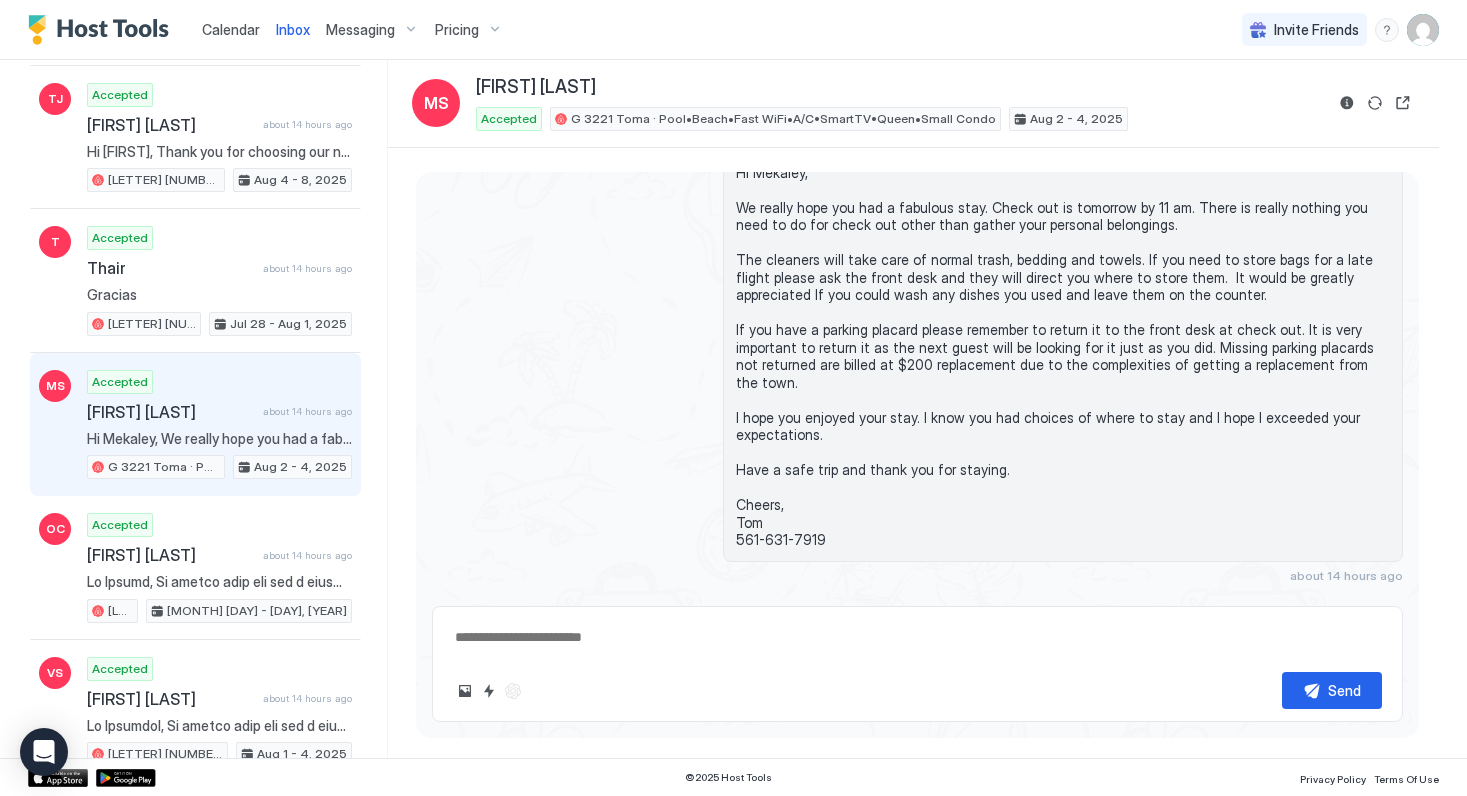 scroll, scrollTop: 2790, scrollLeft: 0, axis: vertical 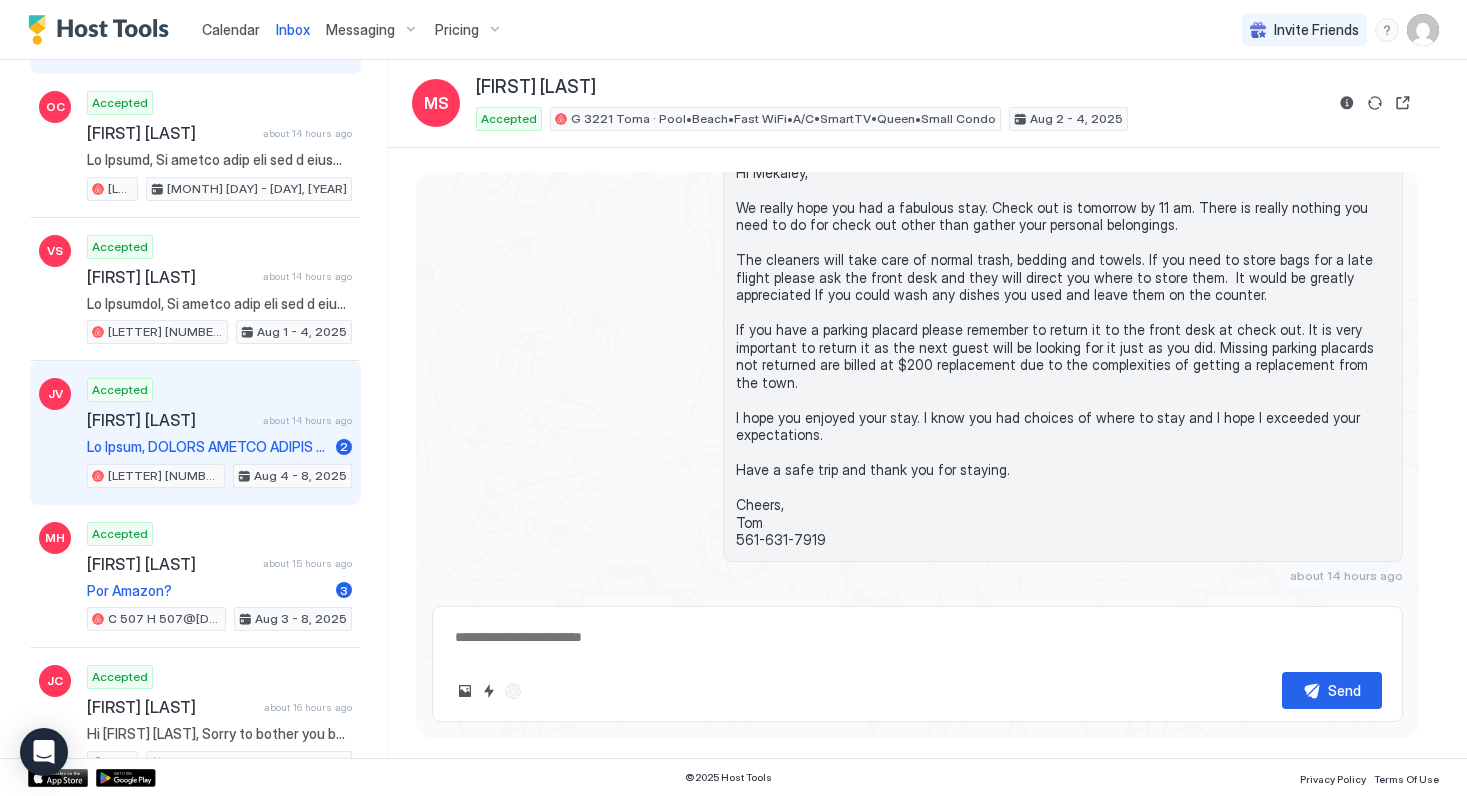 click on "[FIRST] [LAST] about [HOURS] ago" at bounding box center (219, 420) 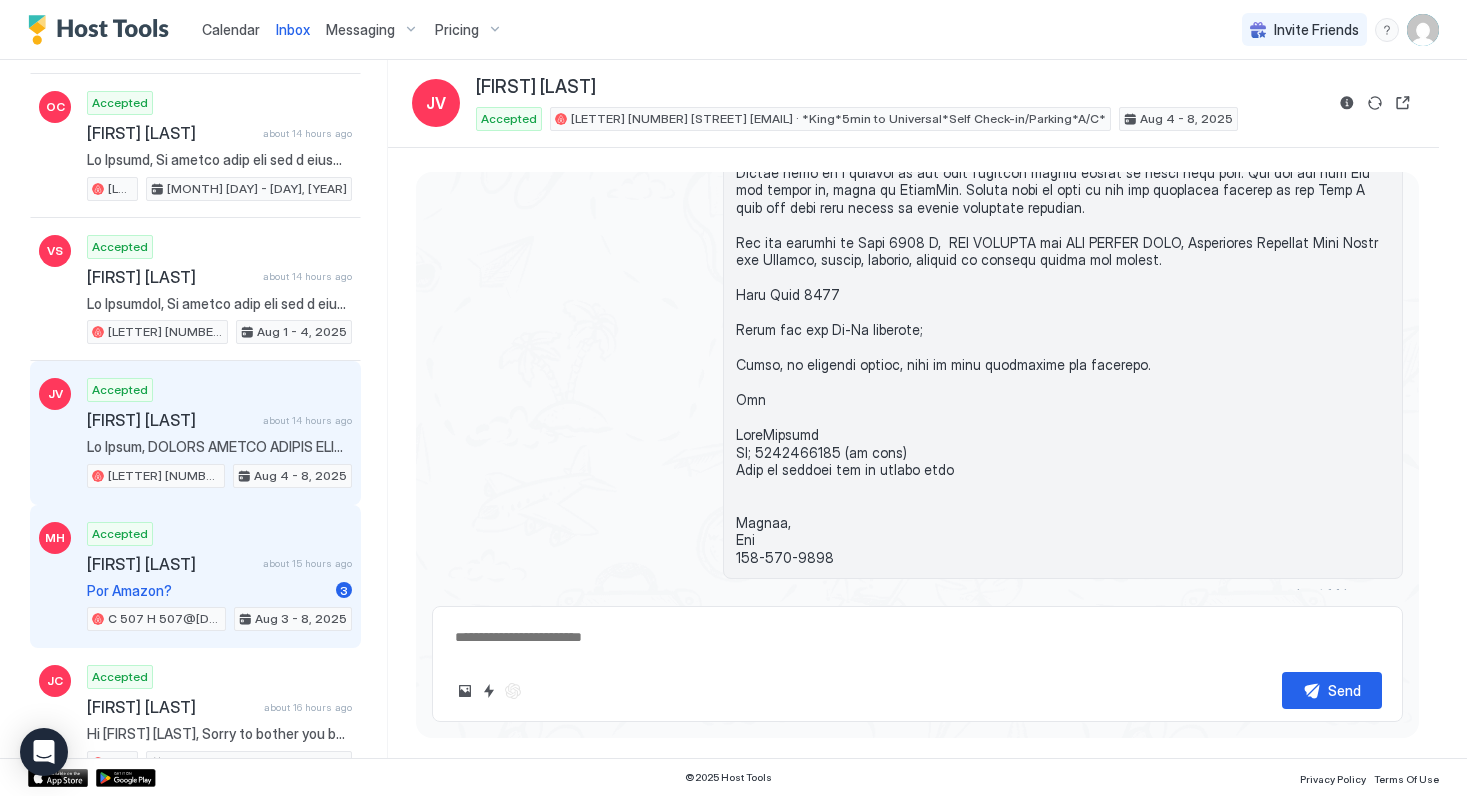 click on "[FIRST] [LAST]" at bounding box center [171, 564] 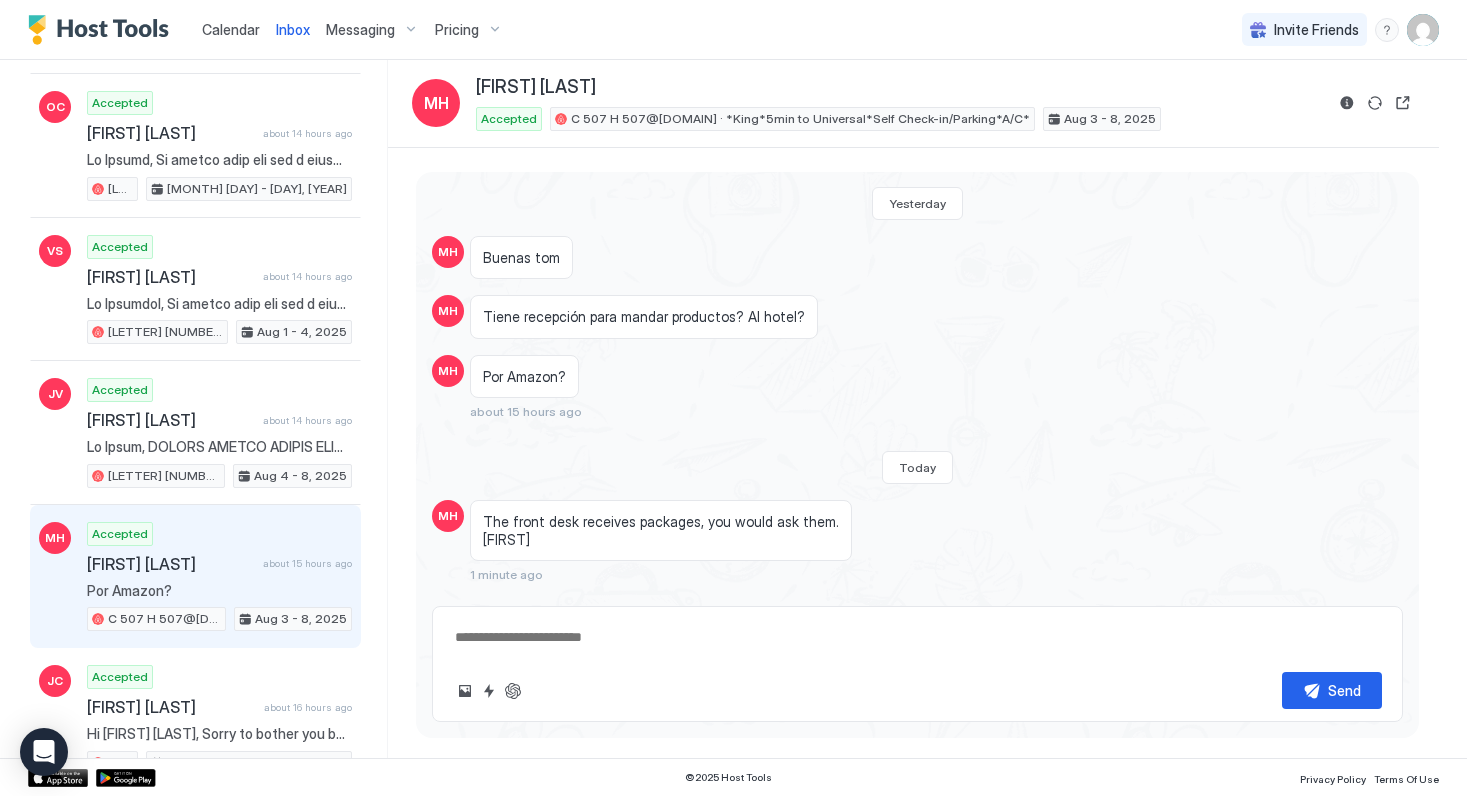 scroll, scrollTop: 1389, scrollLeft: 0, axis: vertical 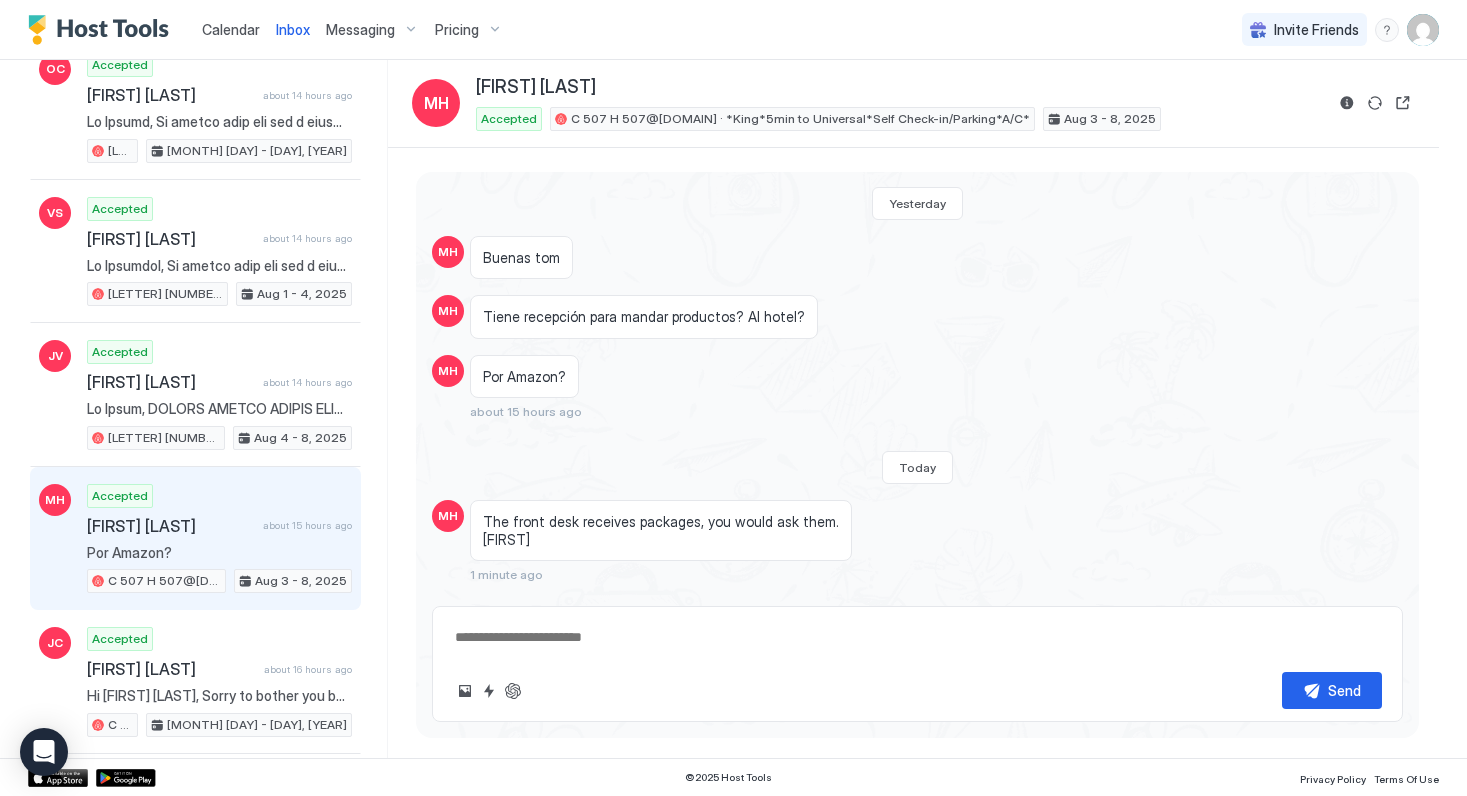 type on "*" 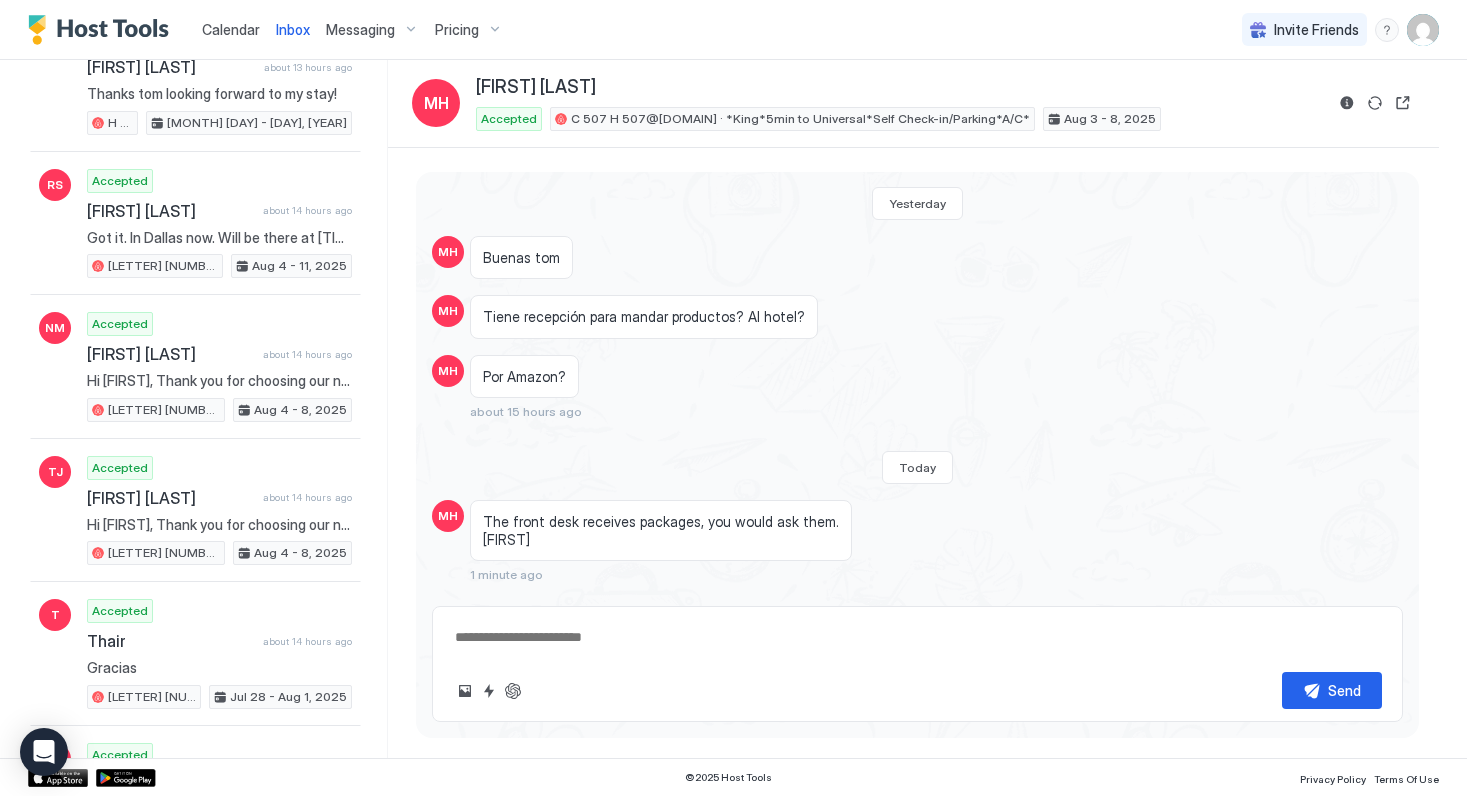 scroll, scrollTop: 0, scrollLeft: 0, axis: both 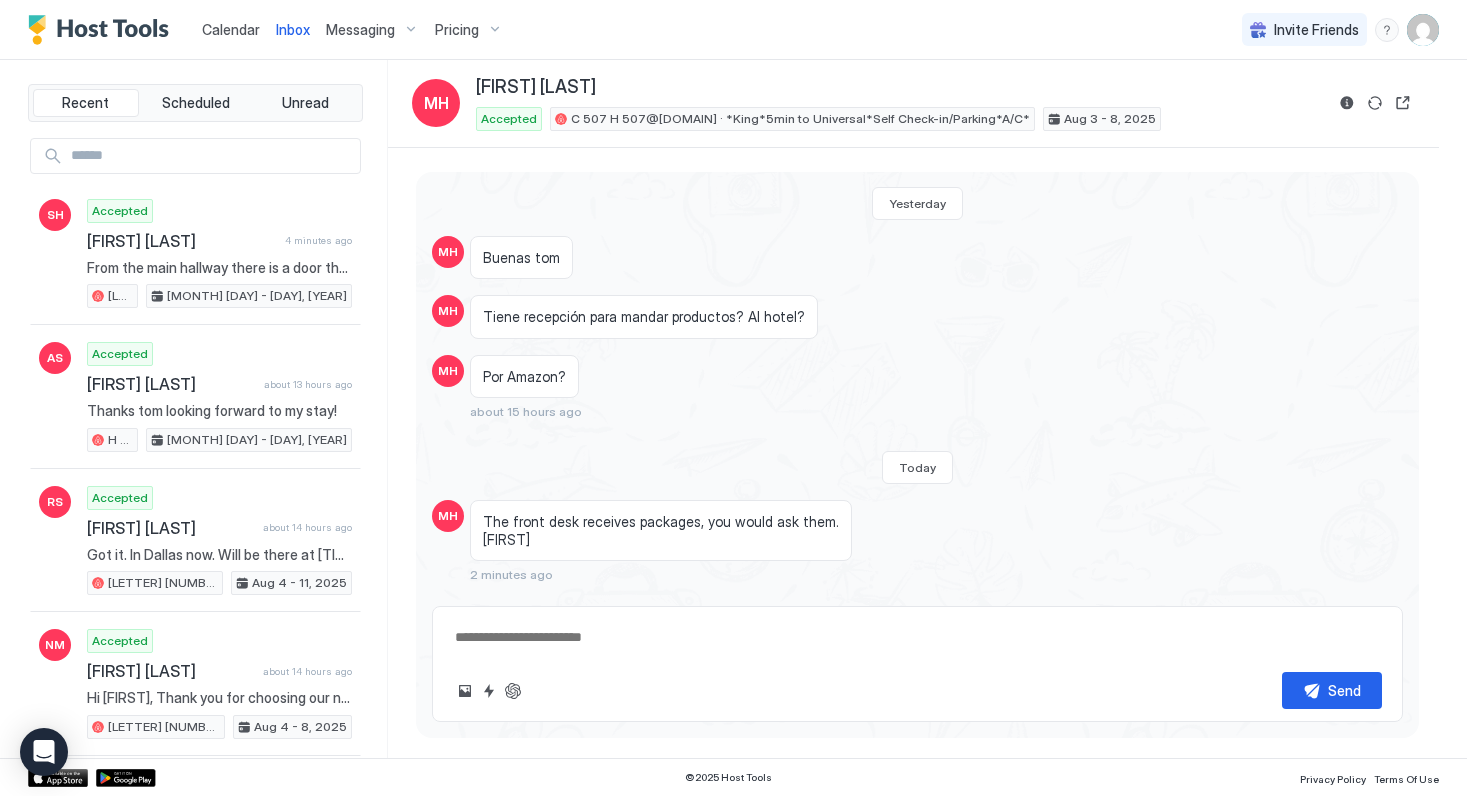 click on "Calendar" at bounding box center [231, 29] 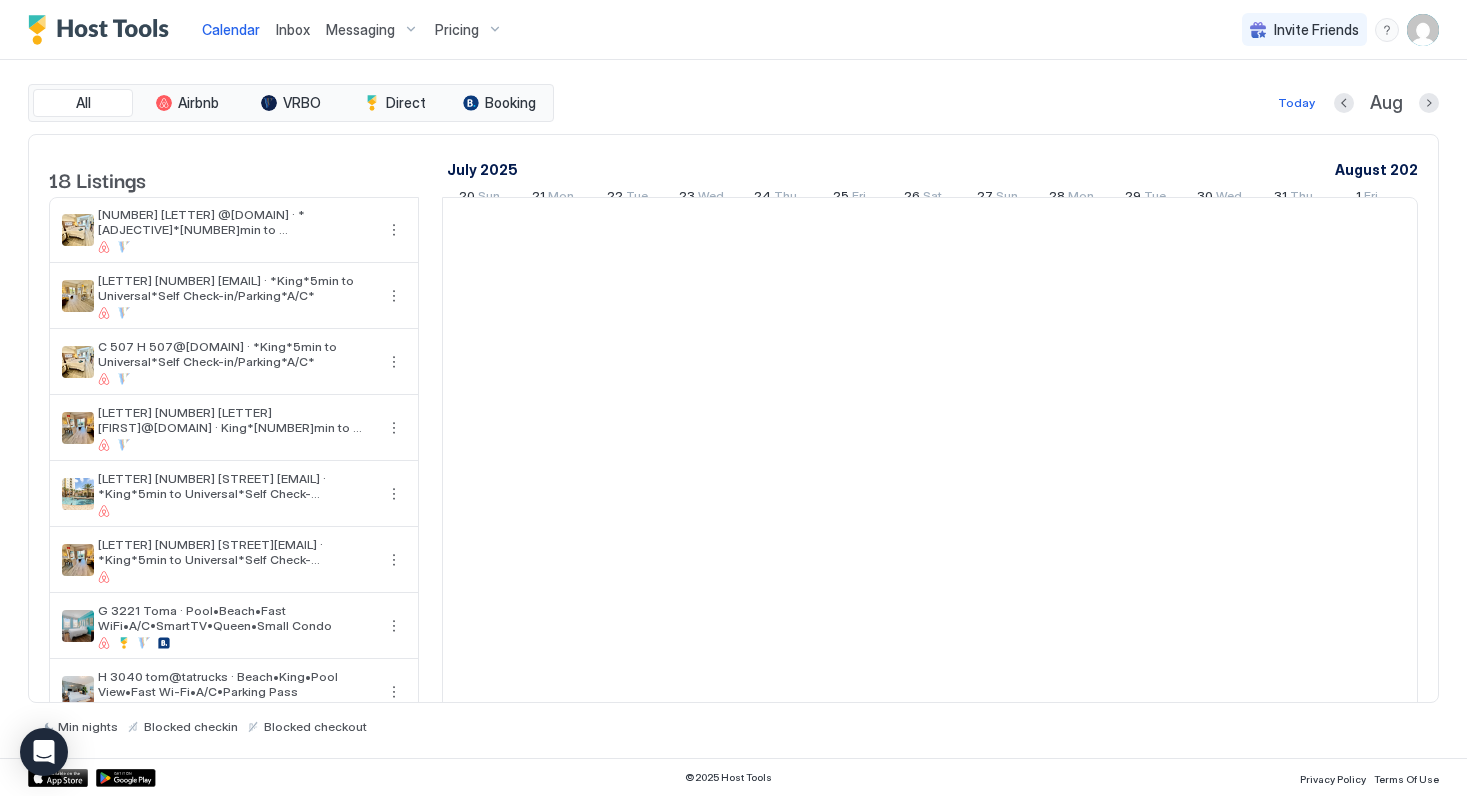 scroll, scrollTop: 0, scrollLeft: 1111, axis: horizontal 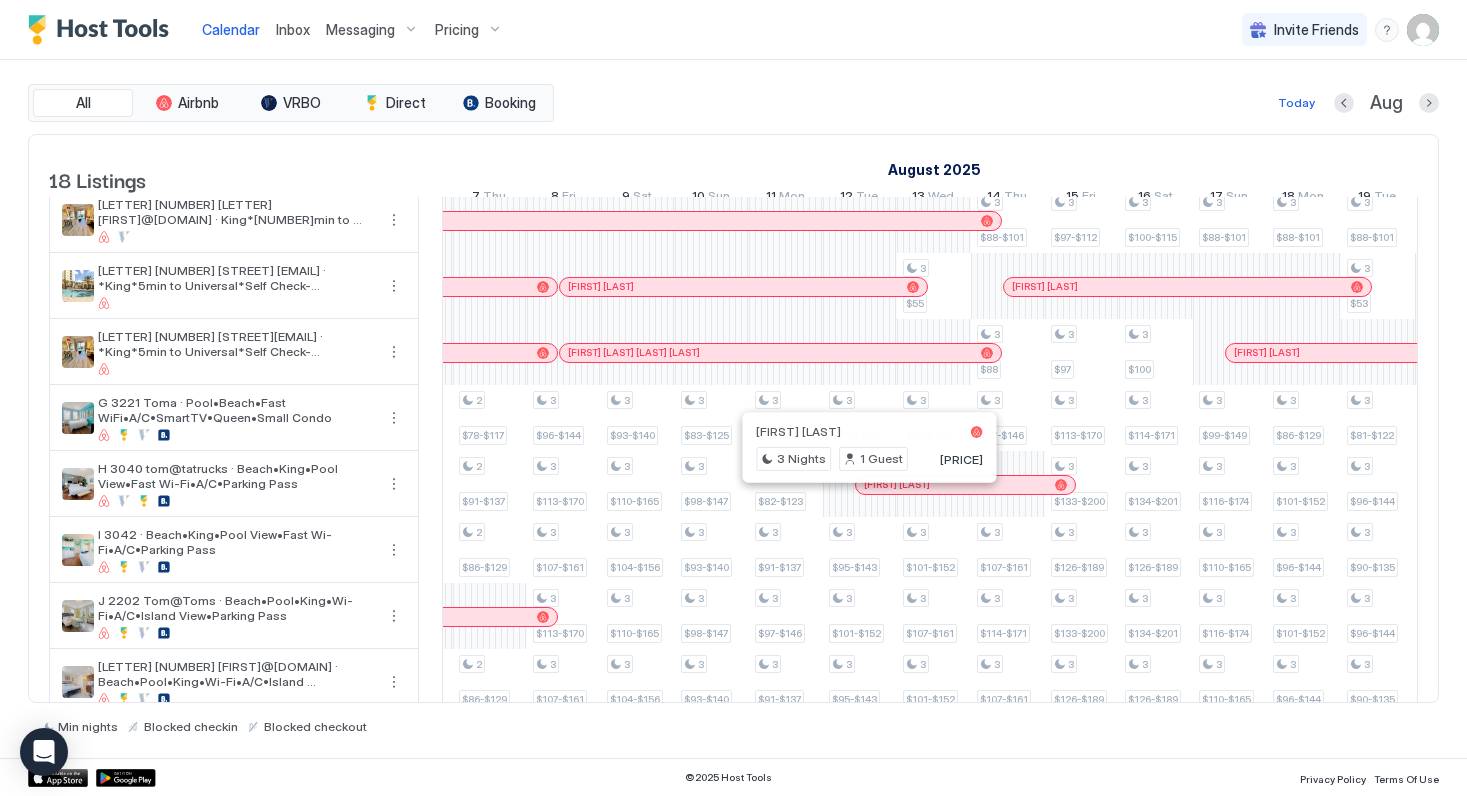 click at bounding box center (868, 485) 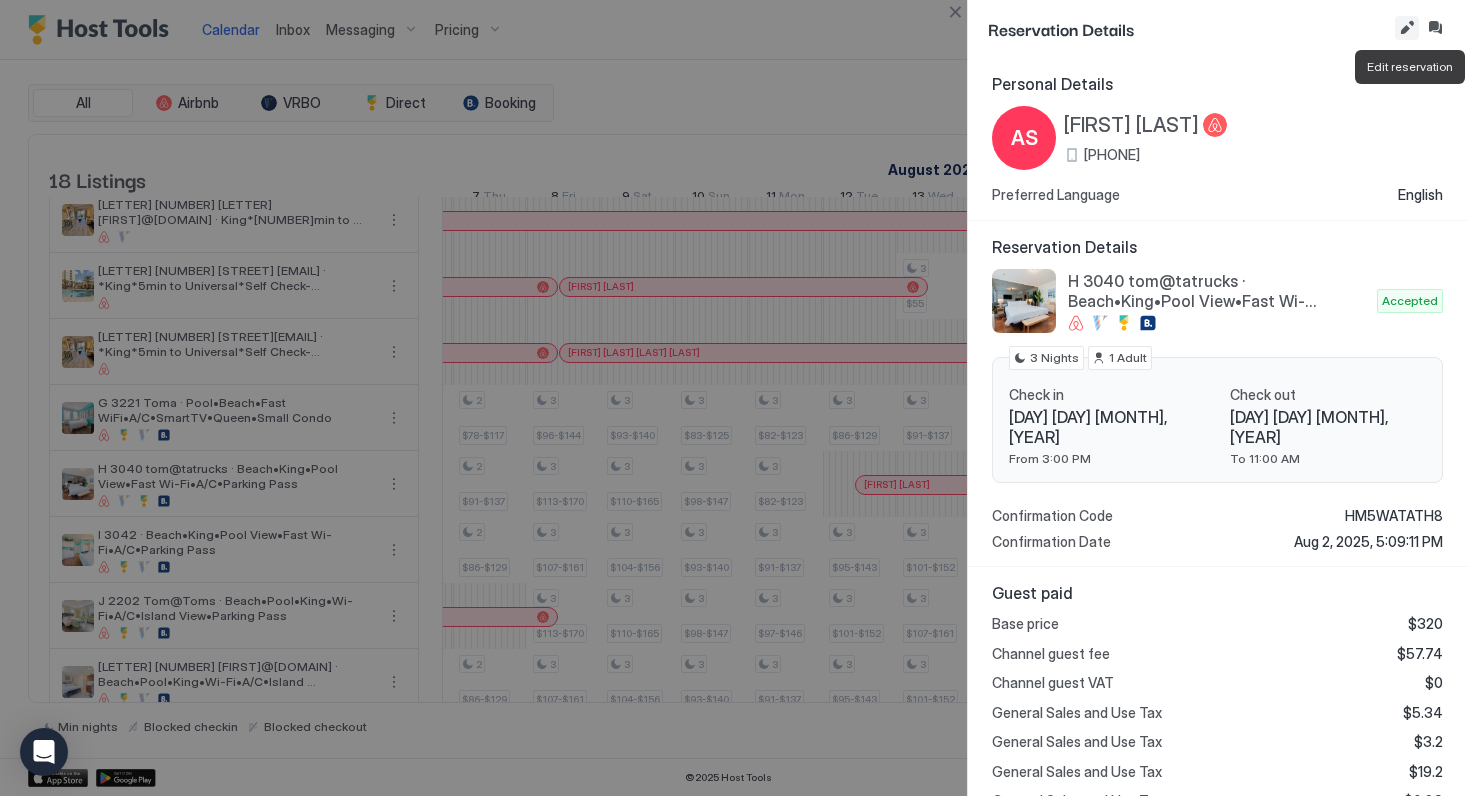 click at bounding box center (1407, 28) 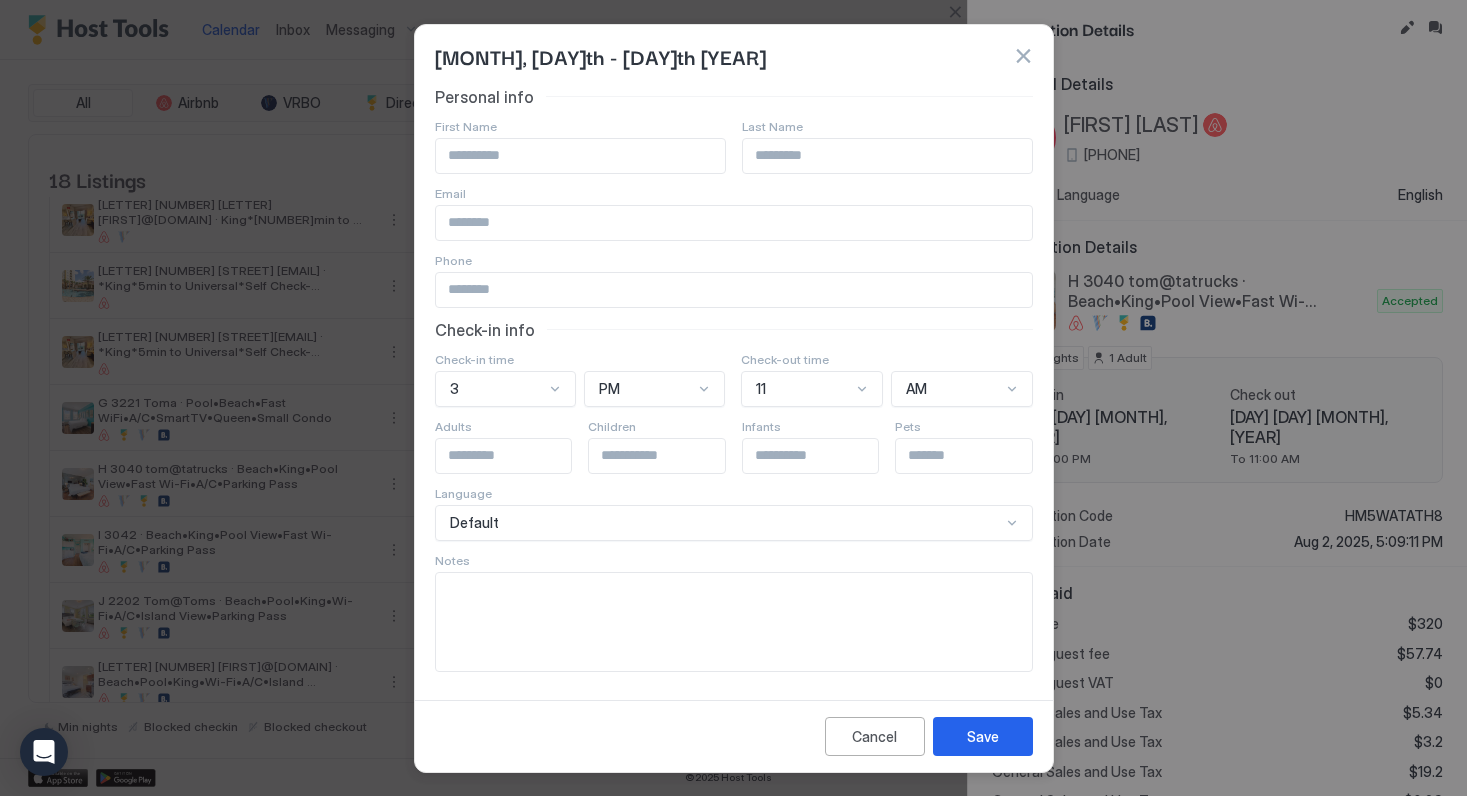 click at bounding box center (1023, 56) 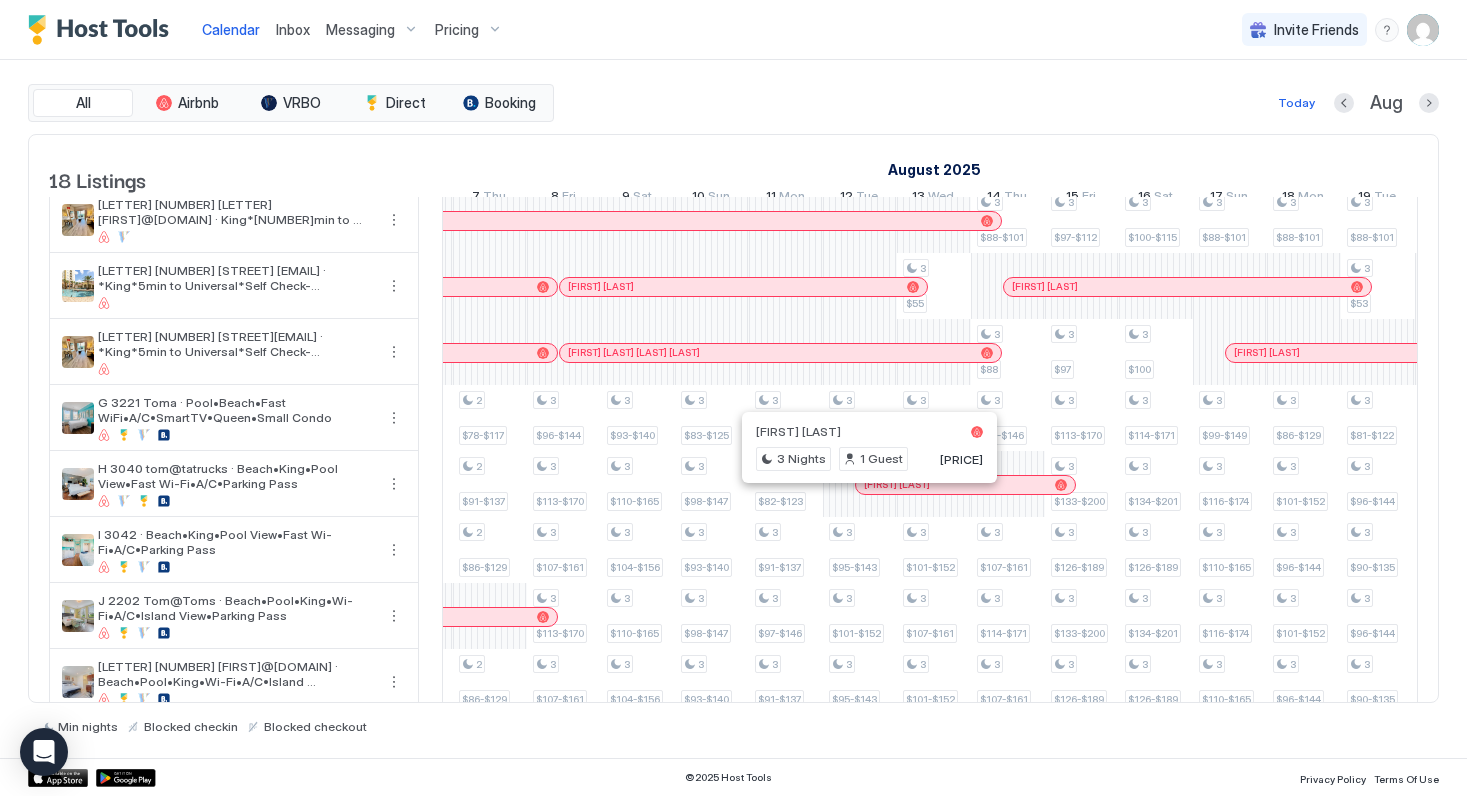 click at bounding box center [869, 485] 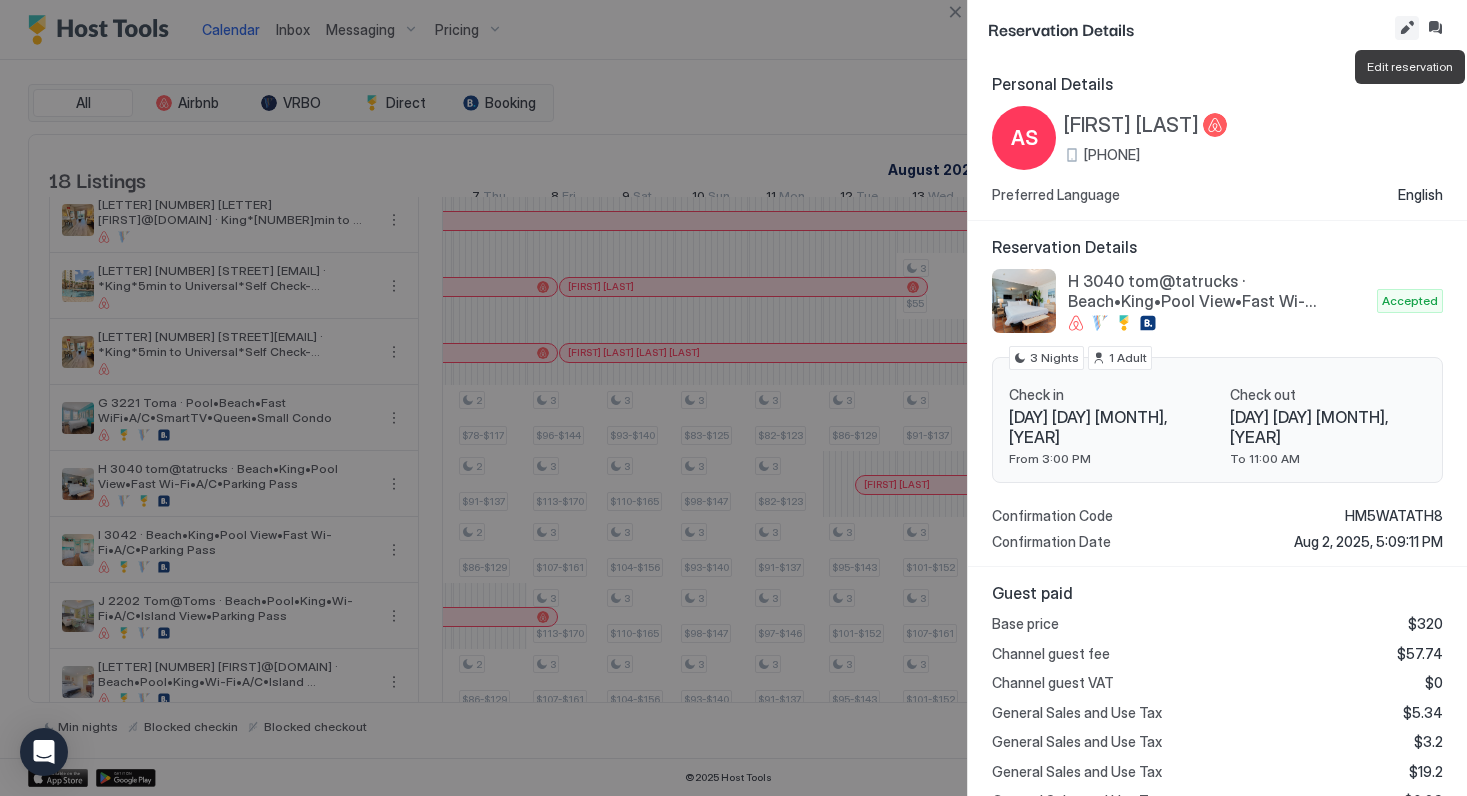 click at bounding box center [1407, 28] 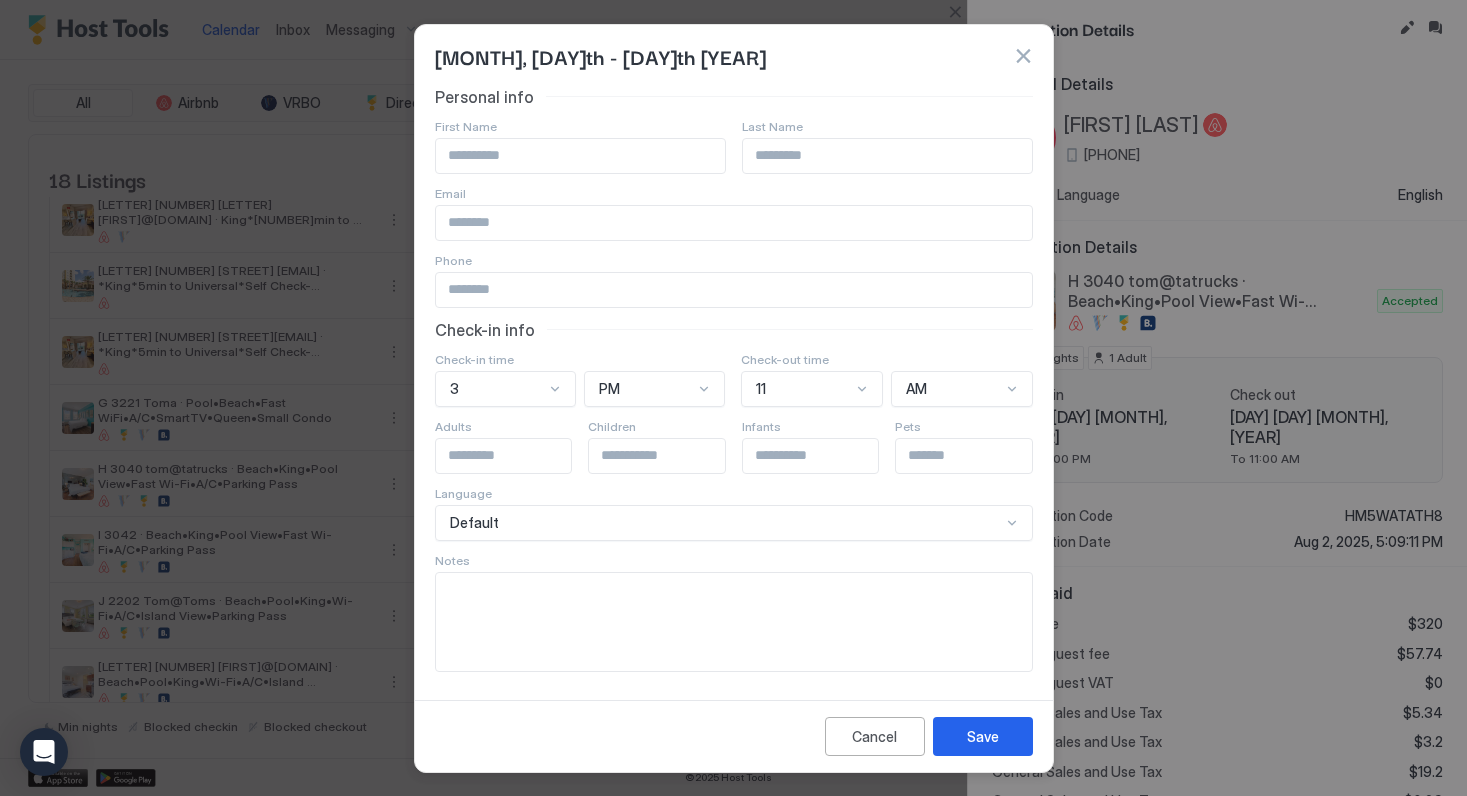 click at bounding box center [734, 622] 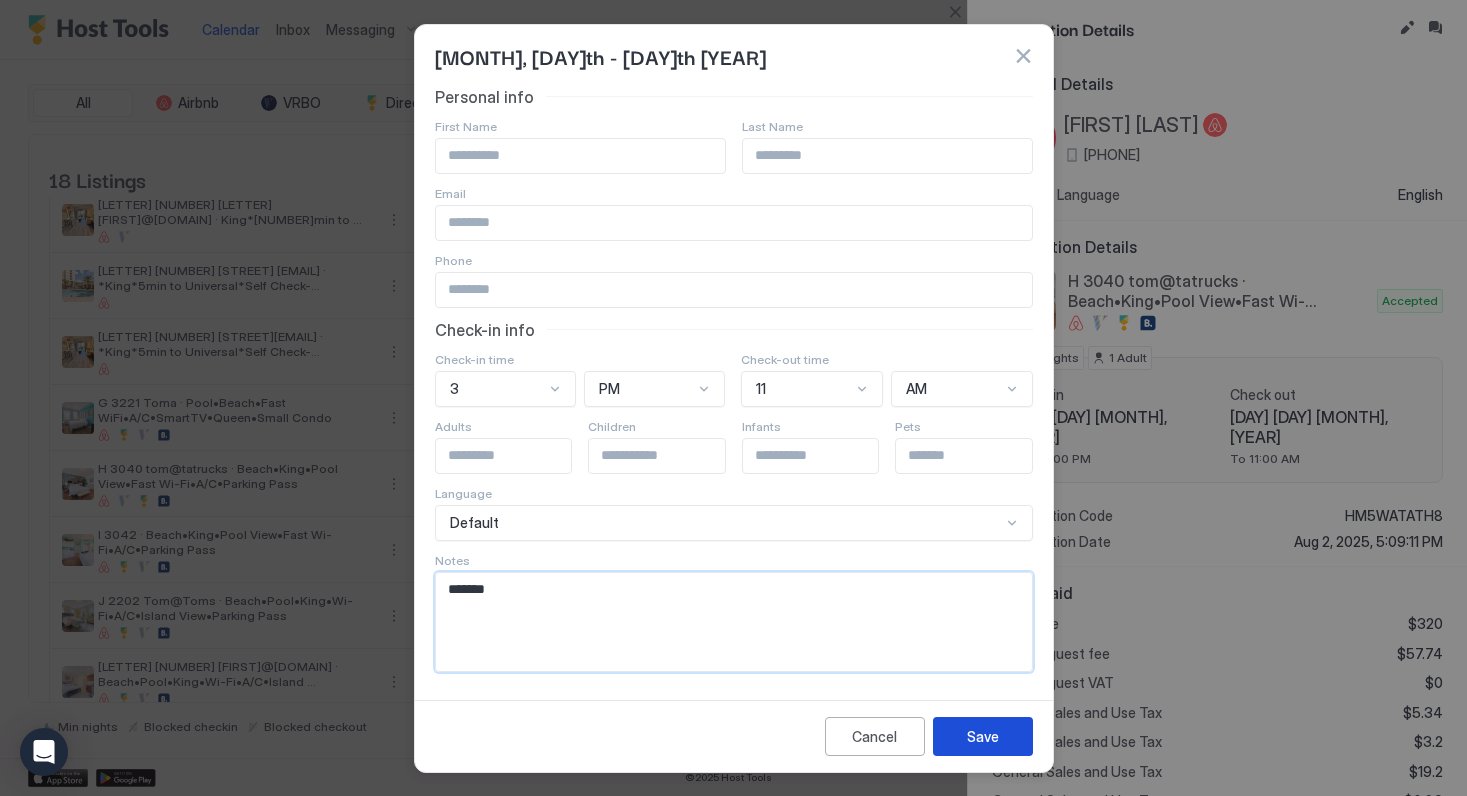 type on "******" 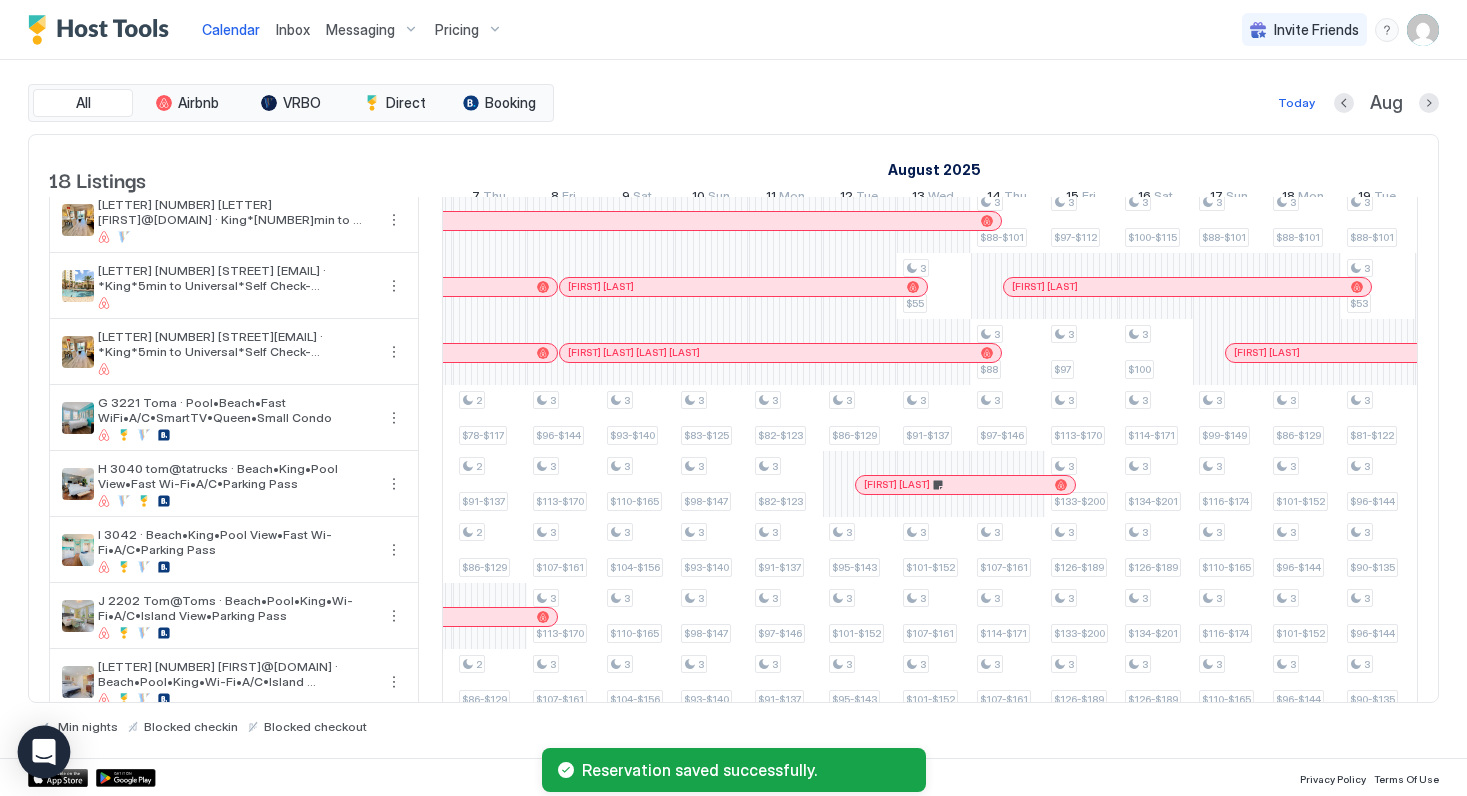 click 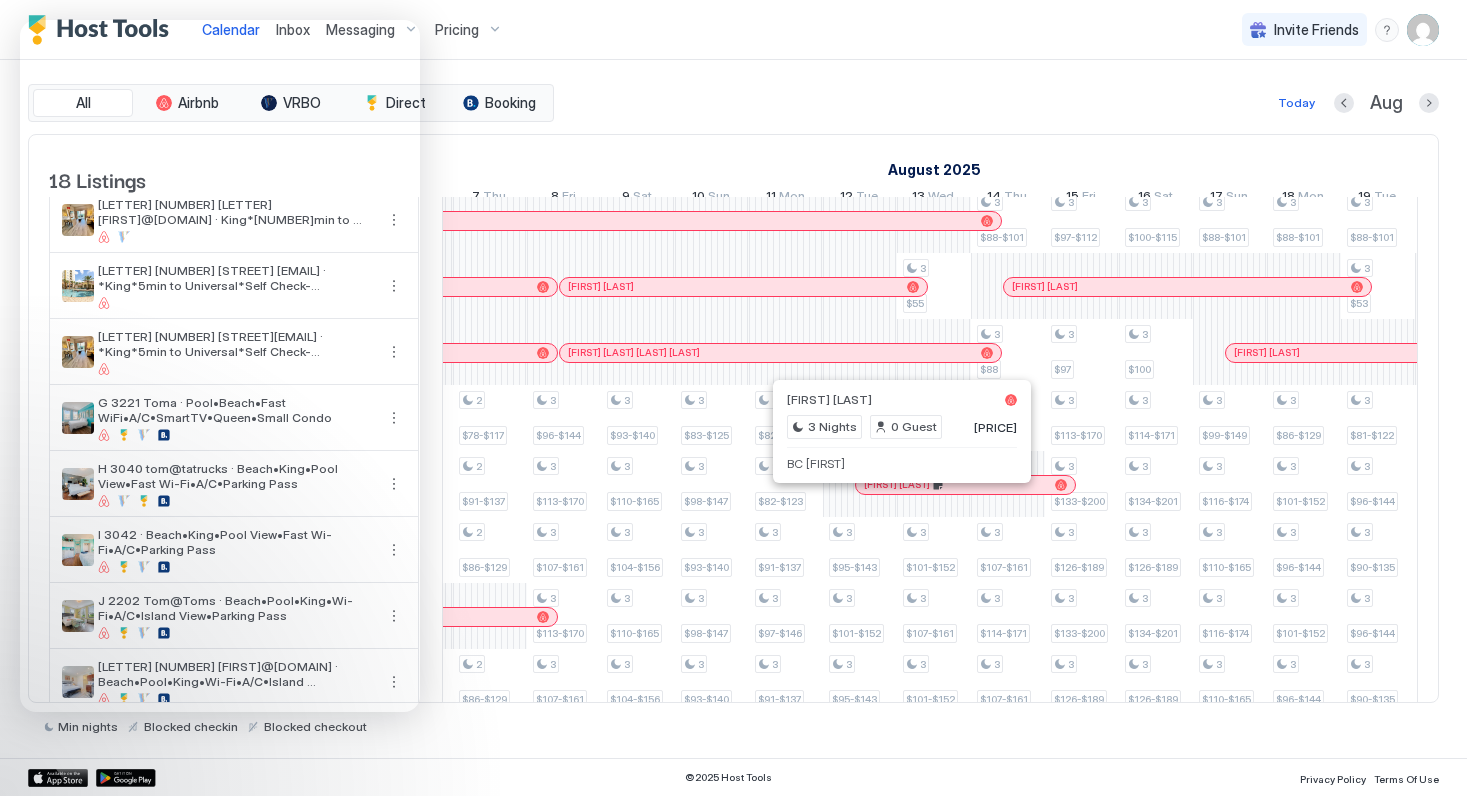 click at bounding box center (899, 485) 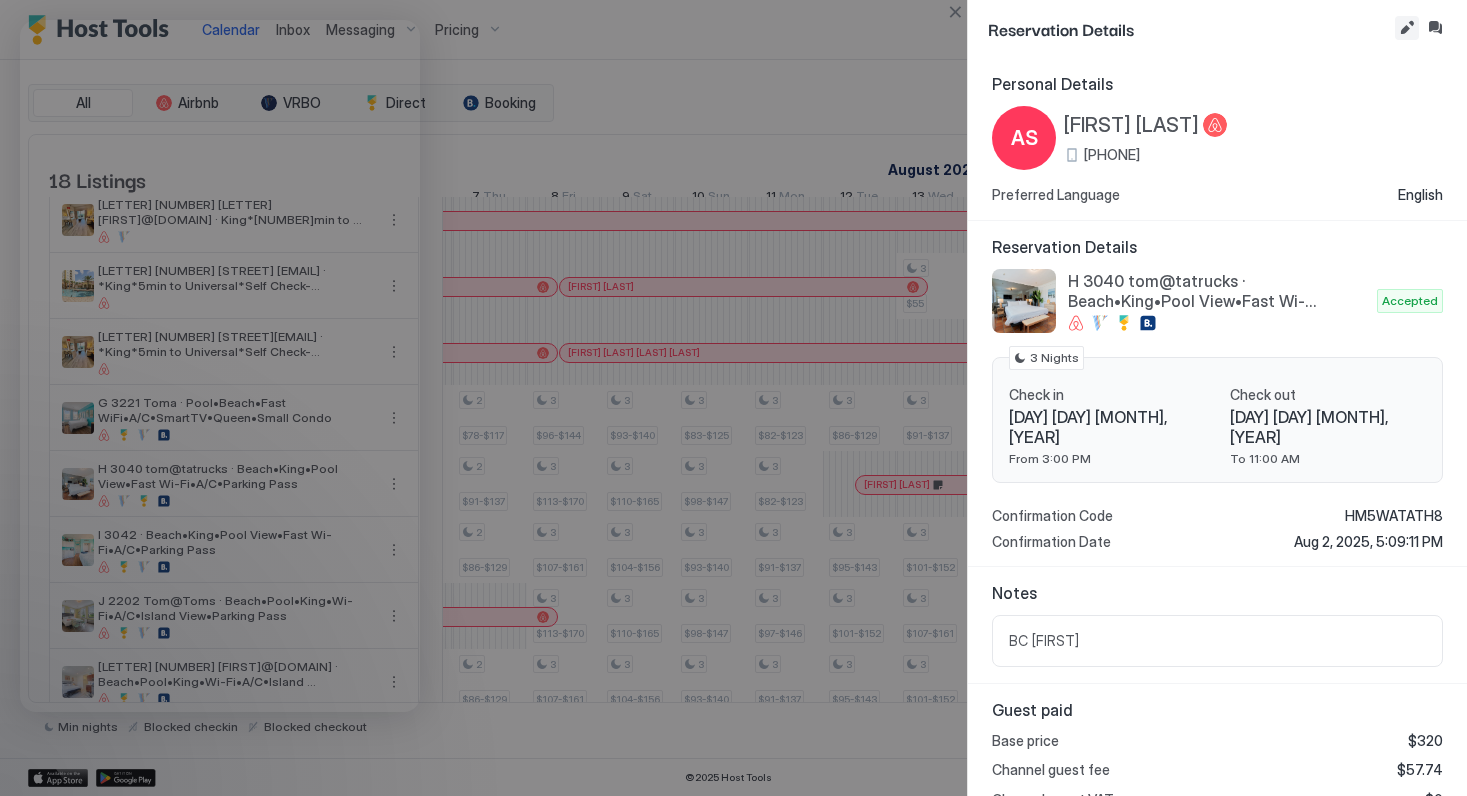 click at bounding box center (1407, 28) 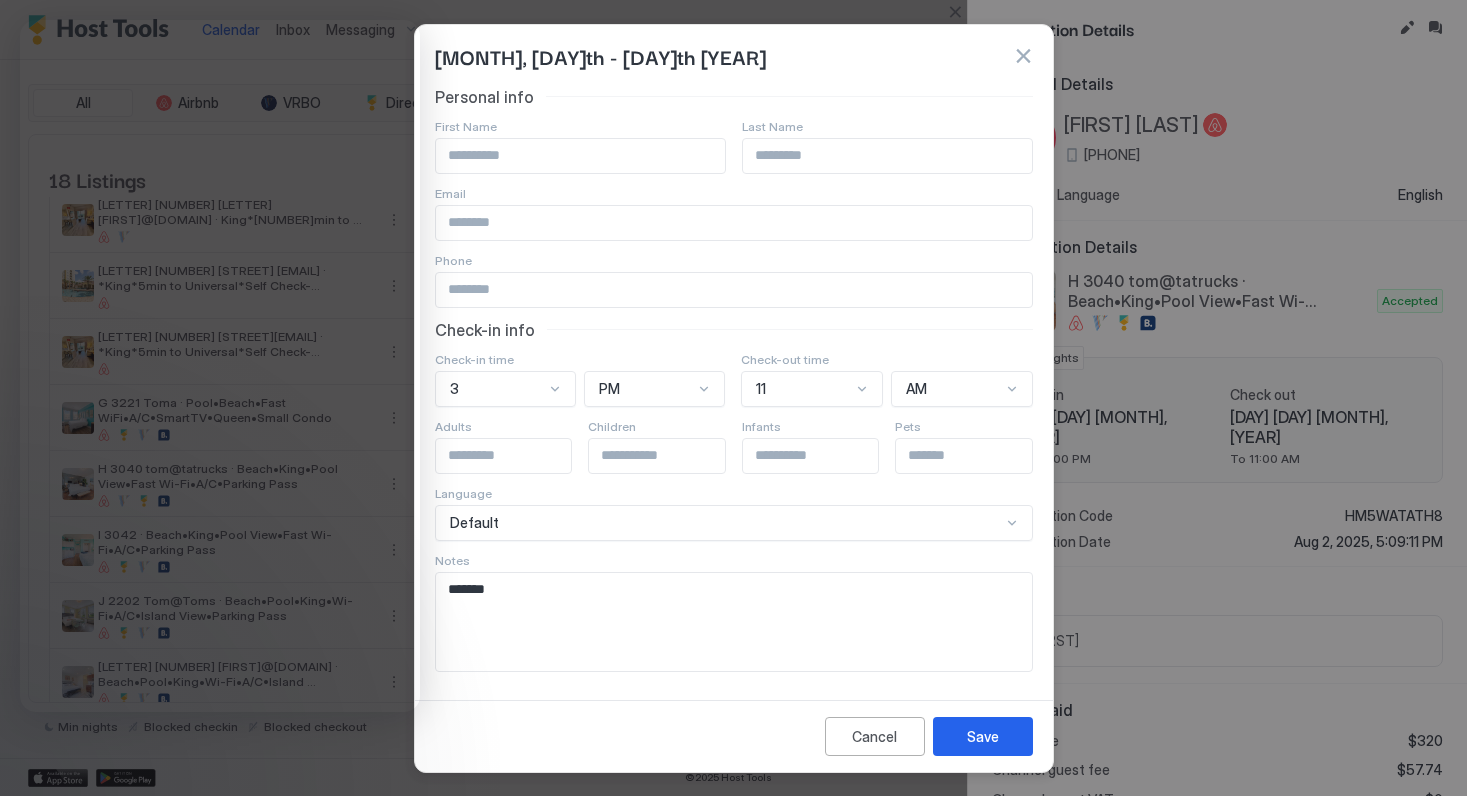 click on "[MONTH], [DAY]th - [DAY]th [YEAR]" at bounding box center (734, 56) 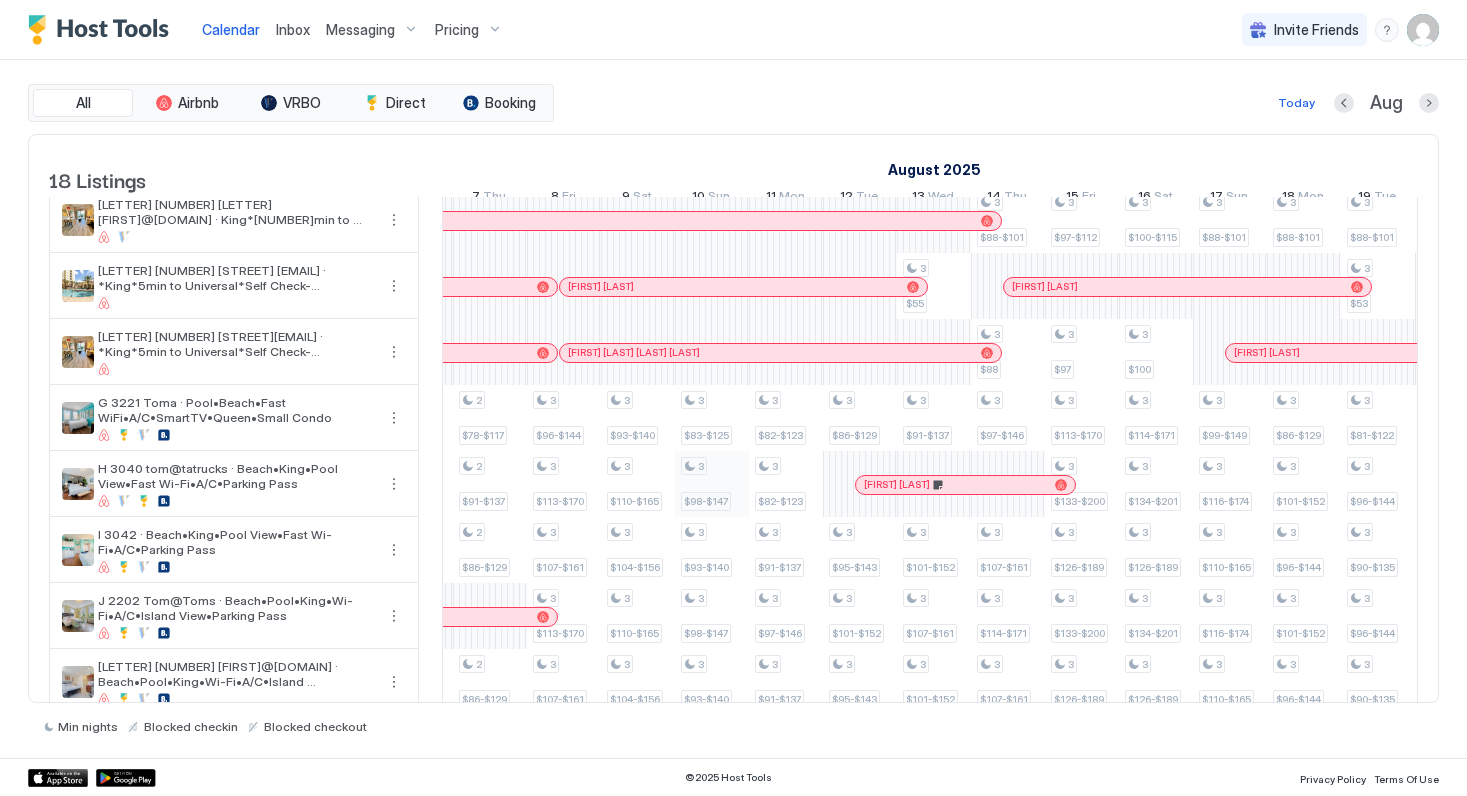scroll, scrollTop: 0, scrollLeft: 1266, axis: horizontal 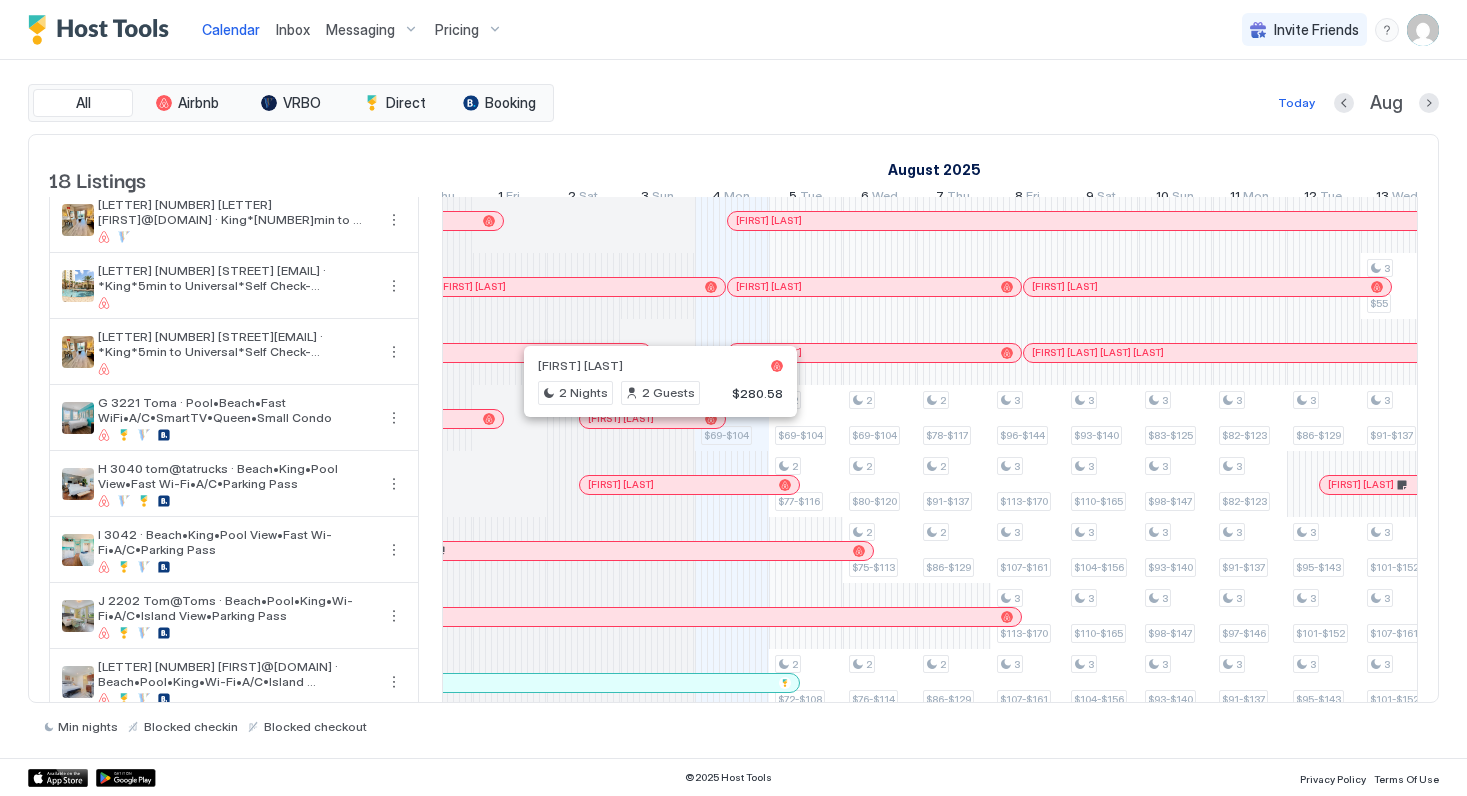click at bounding box center (651, 419) 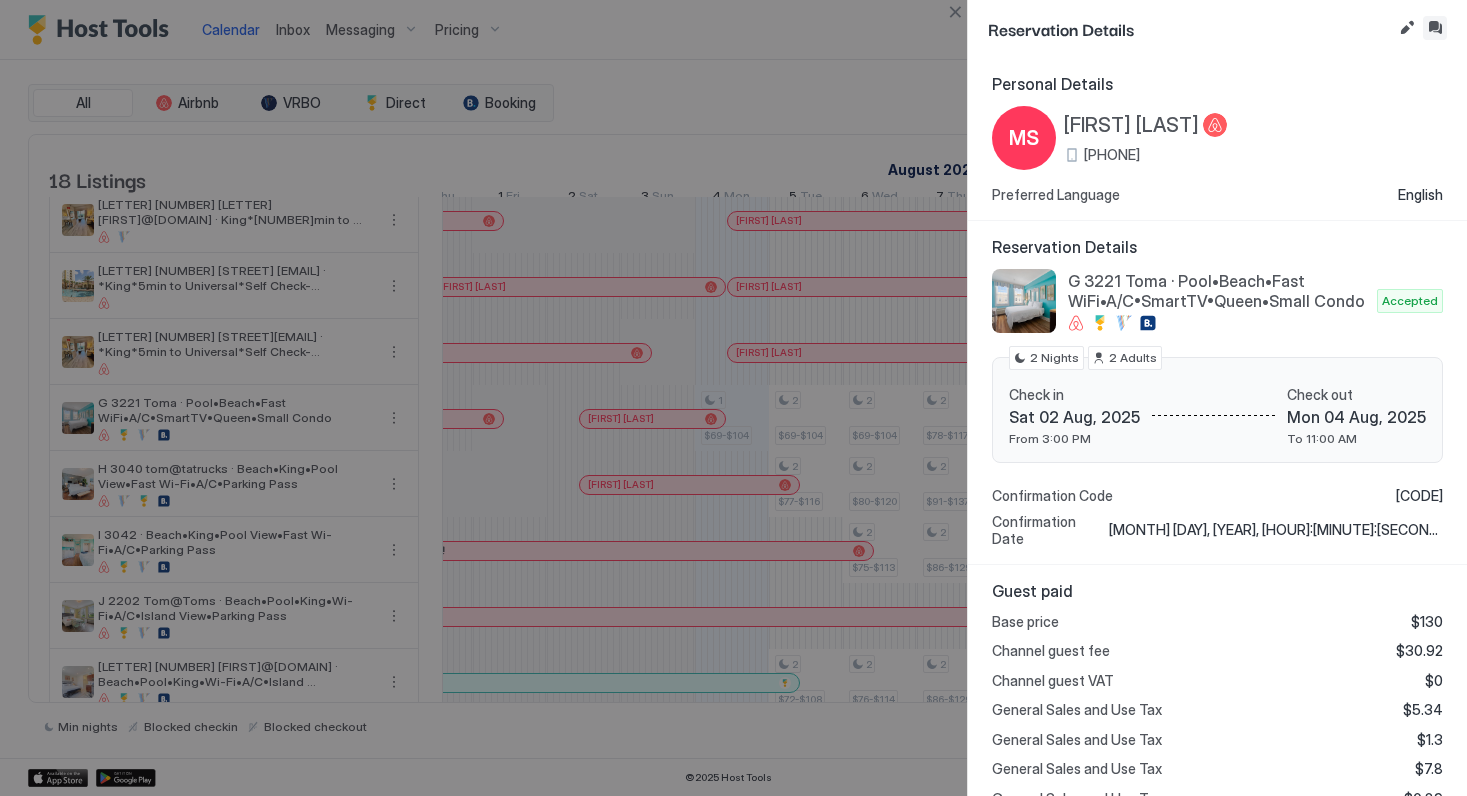 click at bounding box center [1435, 28] 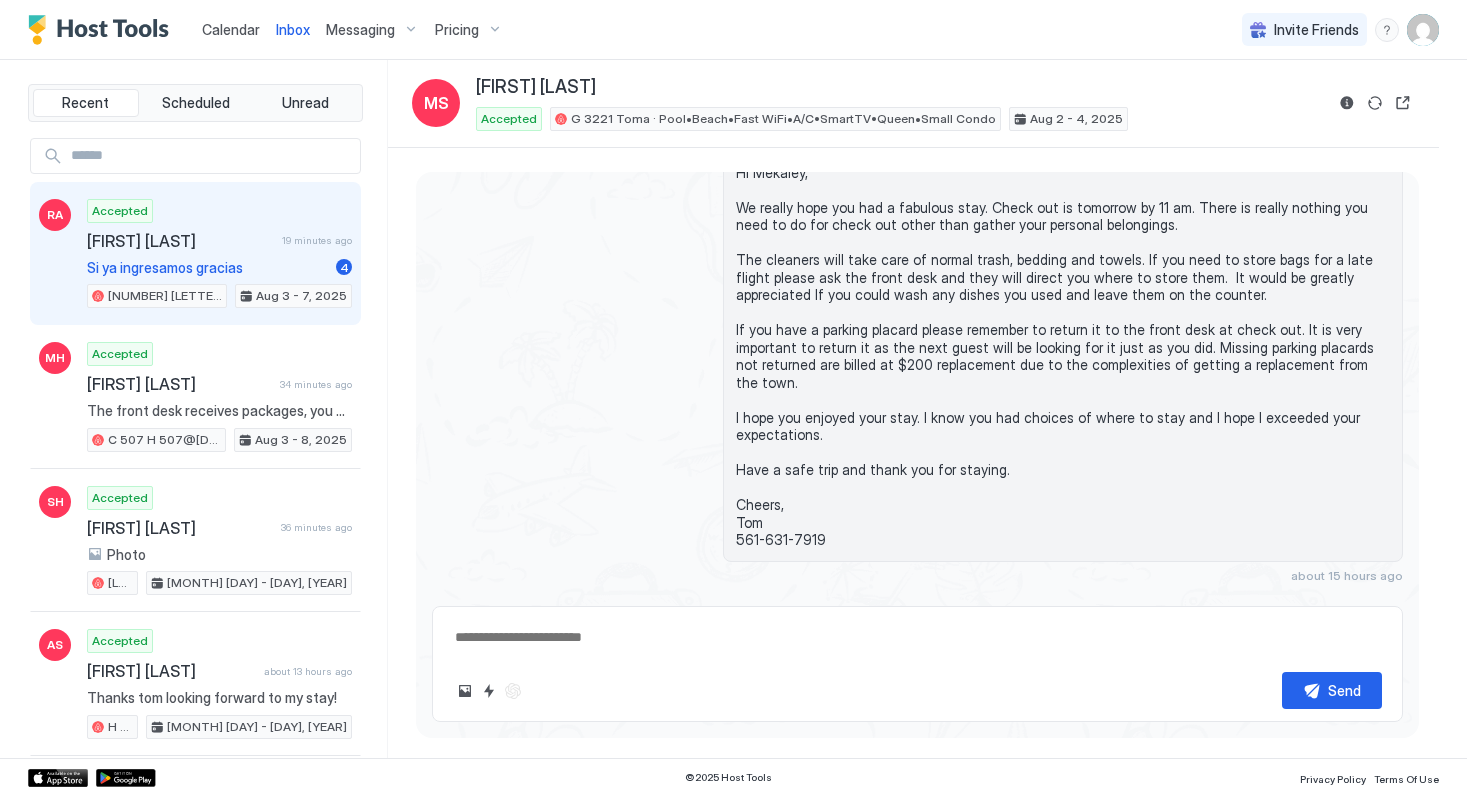 click on "Si ya ingresamos gracias" at bounding box center [207, 268] 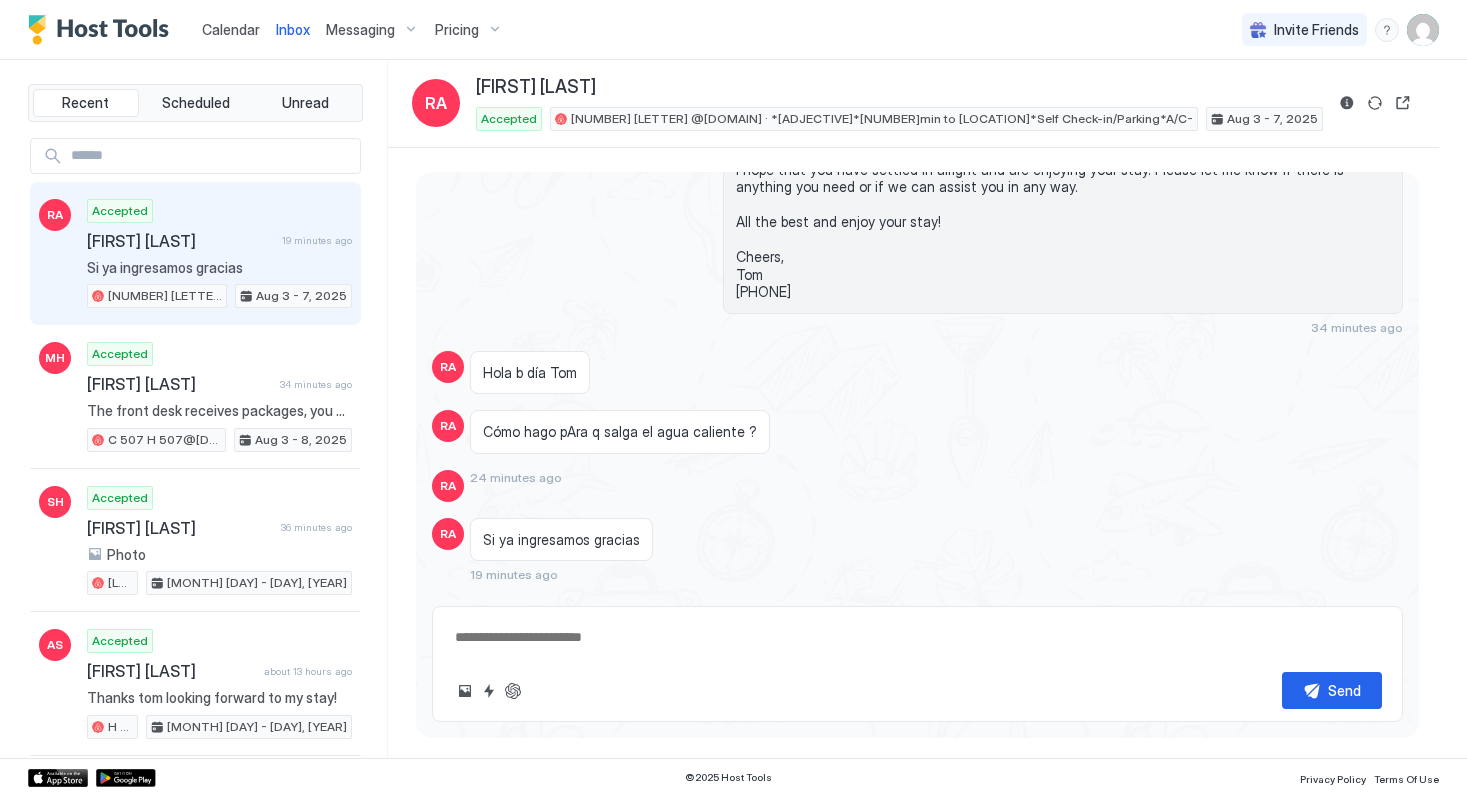 type on "*" 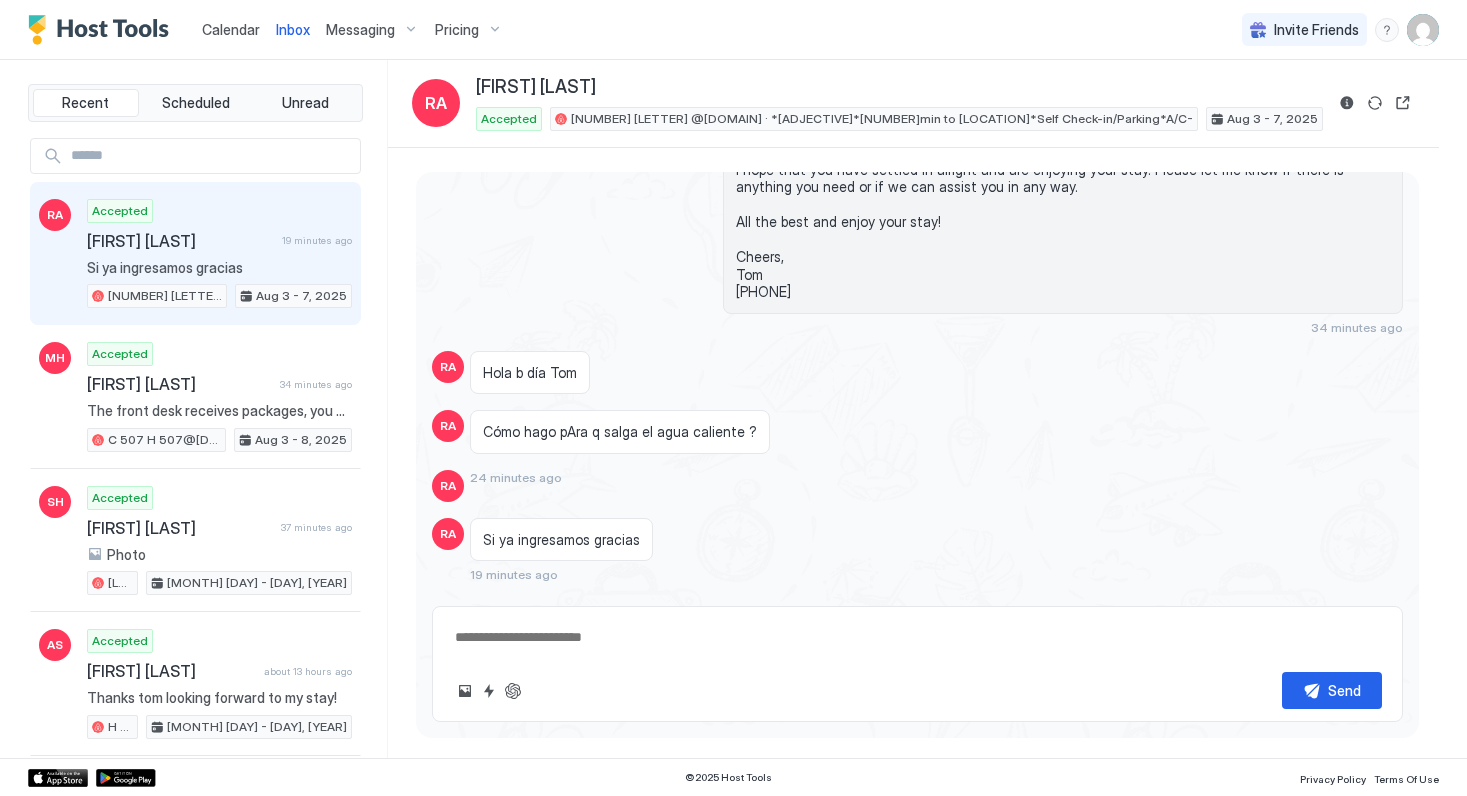 click on "Calendar" at bounding box center (231, 29) 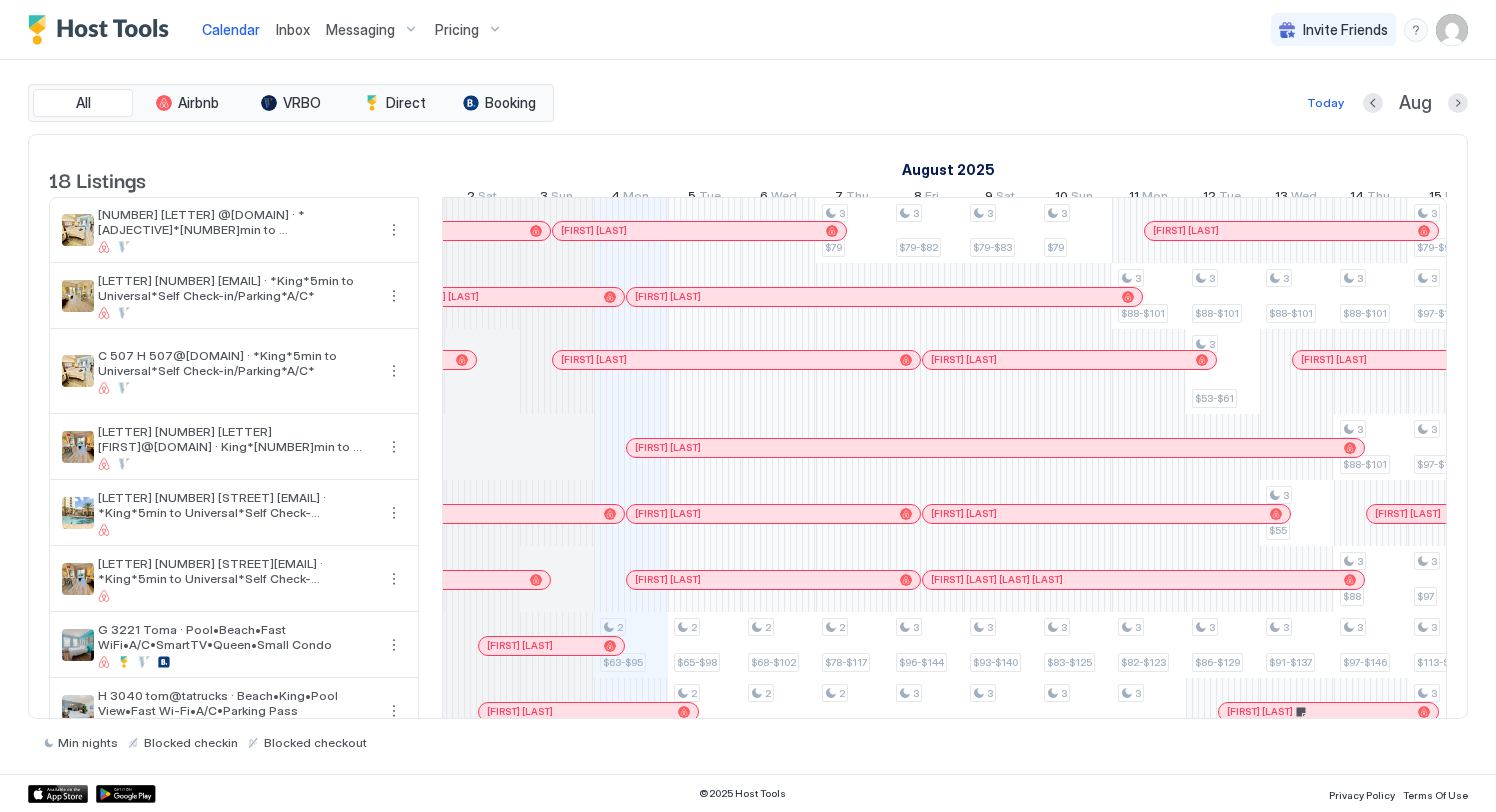 click at bounding box center (1452, 30) 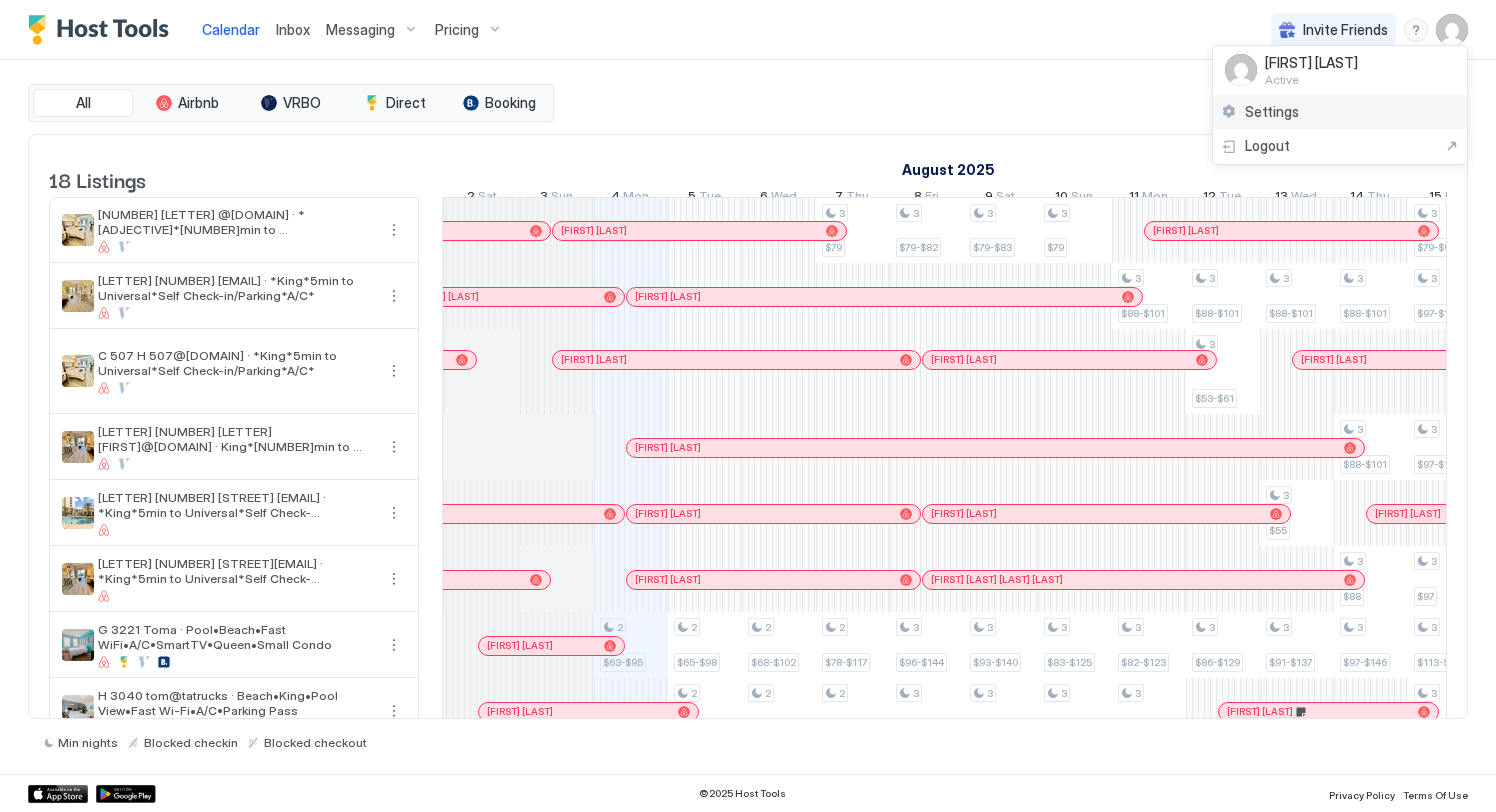 click on "Settings" at bounding box center [1272, 112] 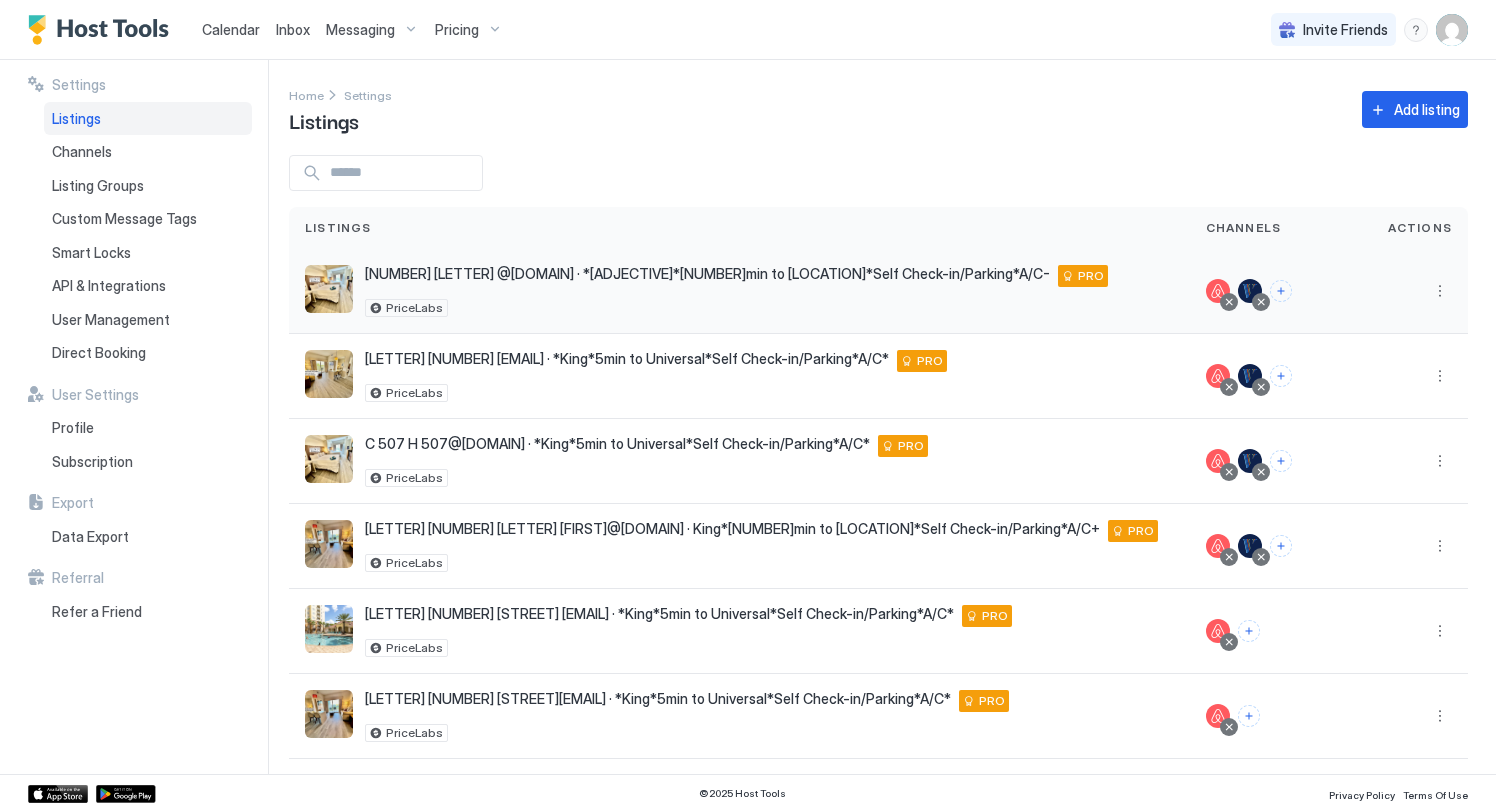 click on "[LETTER] [NUMBER] [LETTER] @[DOMAIN] [CITY] [STATE] USA PRO PriceLabs" at bounding box center (736, 291) 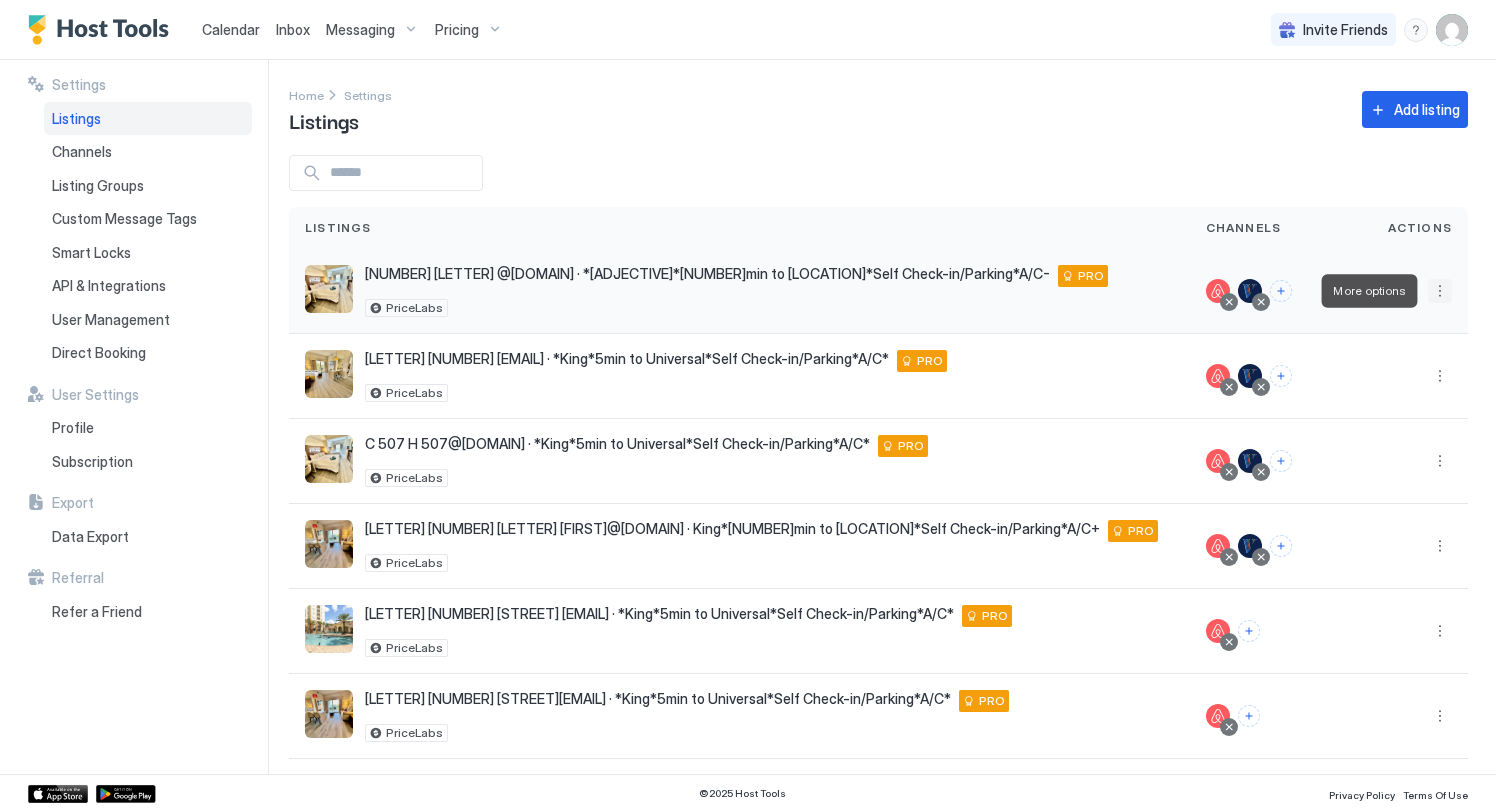 click at bounding box center [1440, 291] 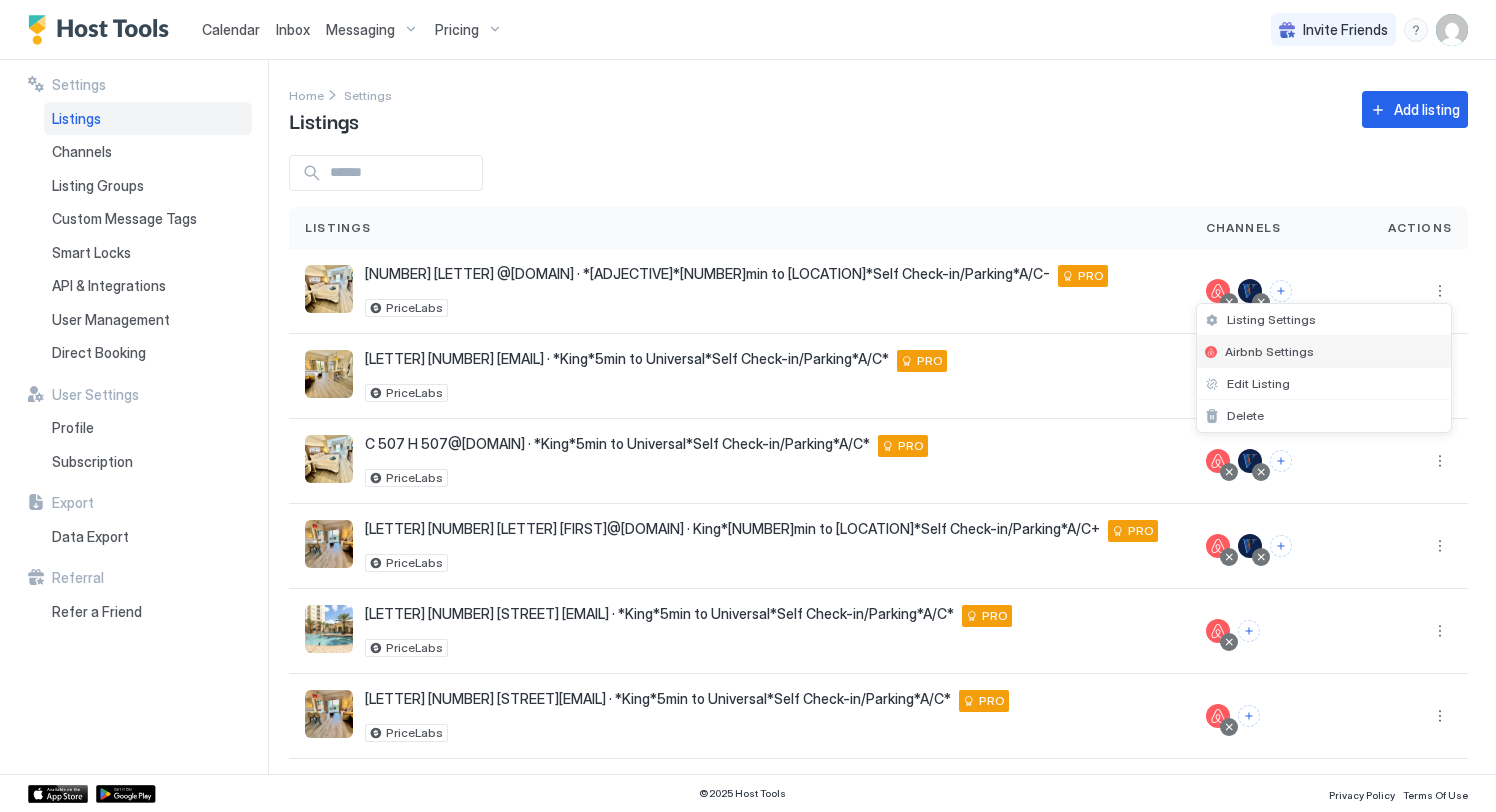 click on "Airbnb Settings" at bounding box center [1269, 351] 